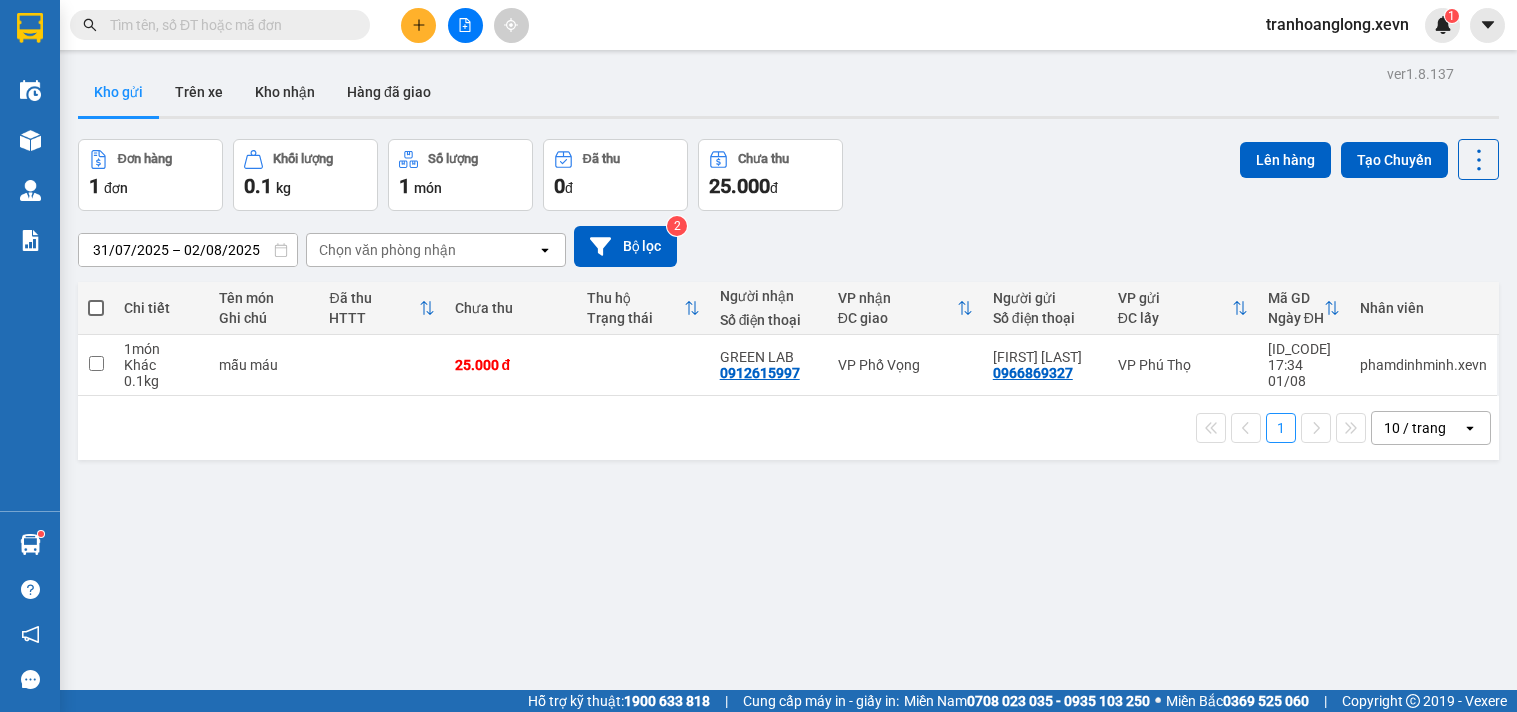 click at bounding box center (228, 25) 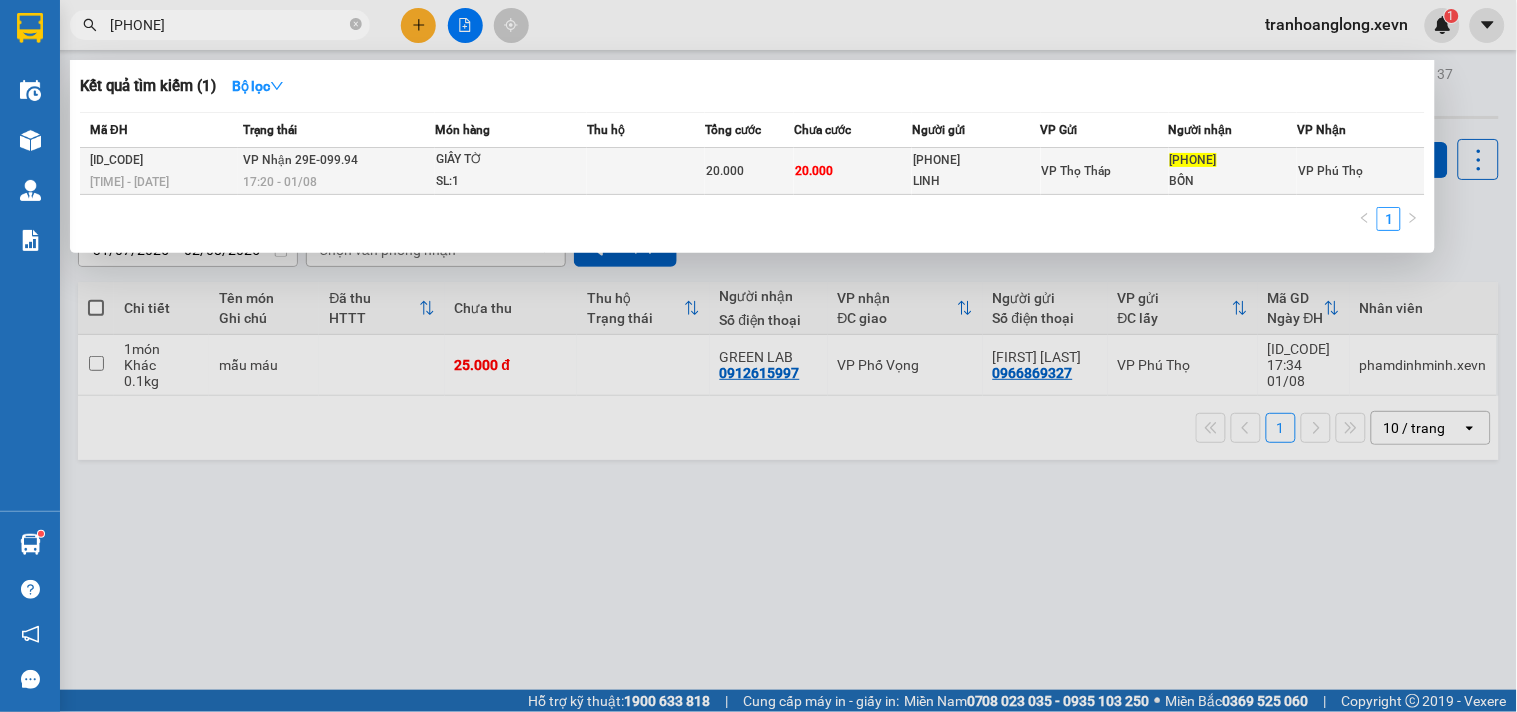 type on "[PHONE]" 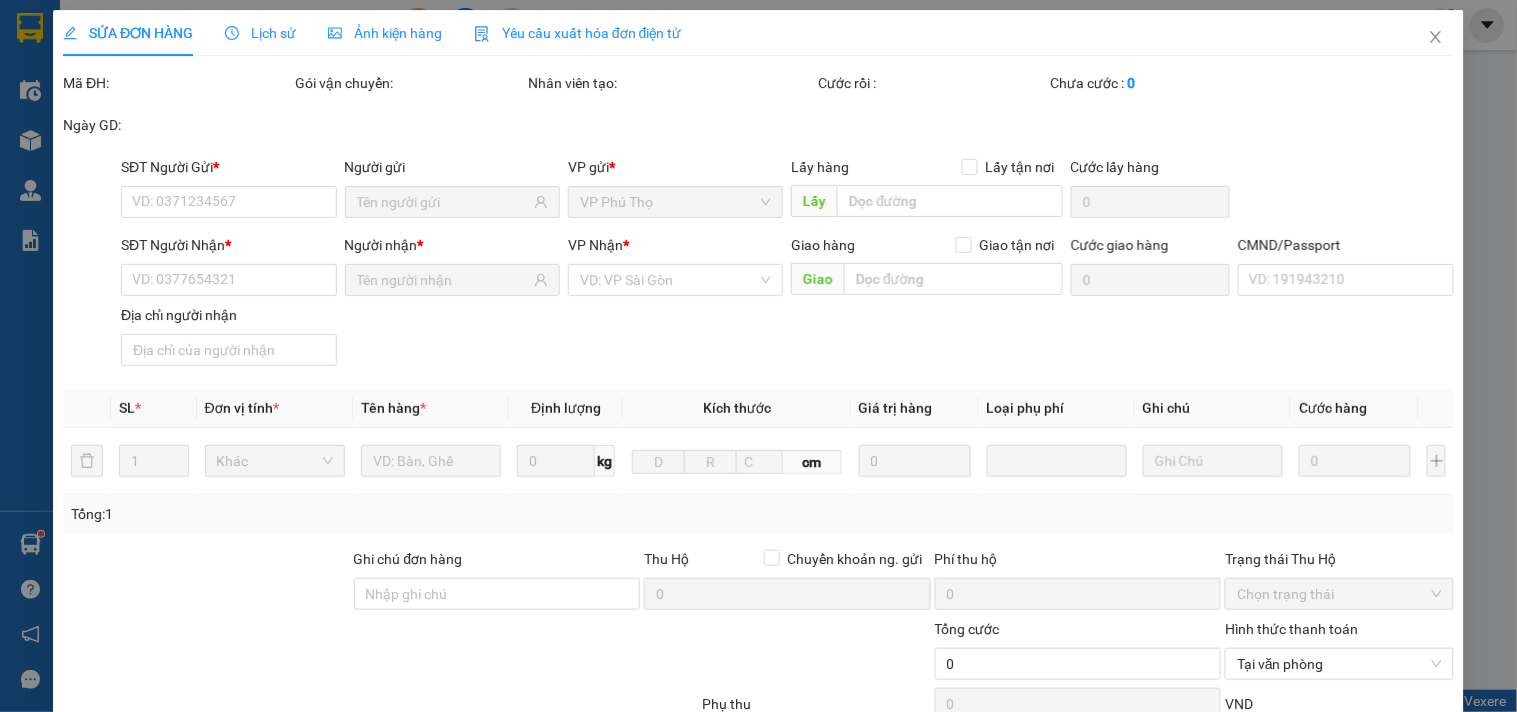 type on "[PHONE]" 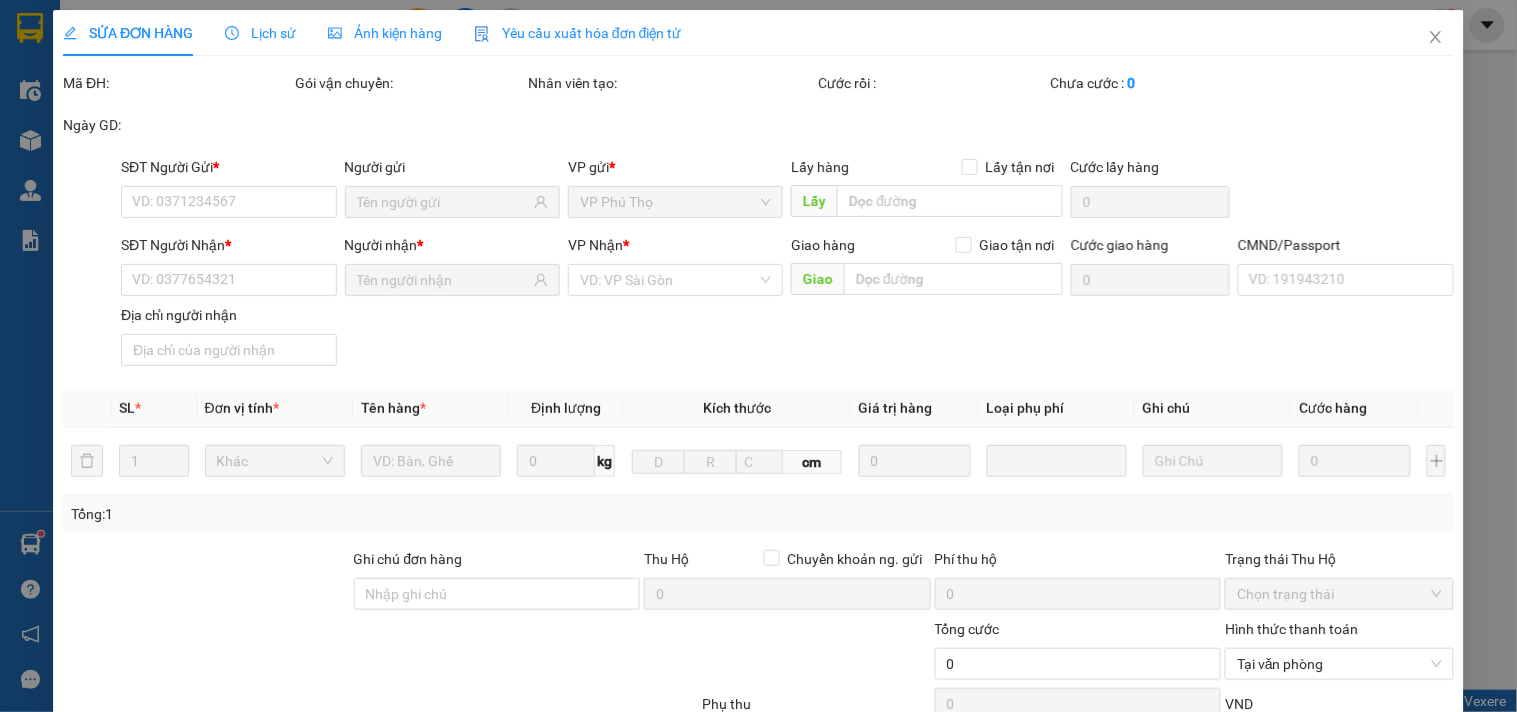 type on "LINH" 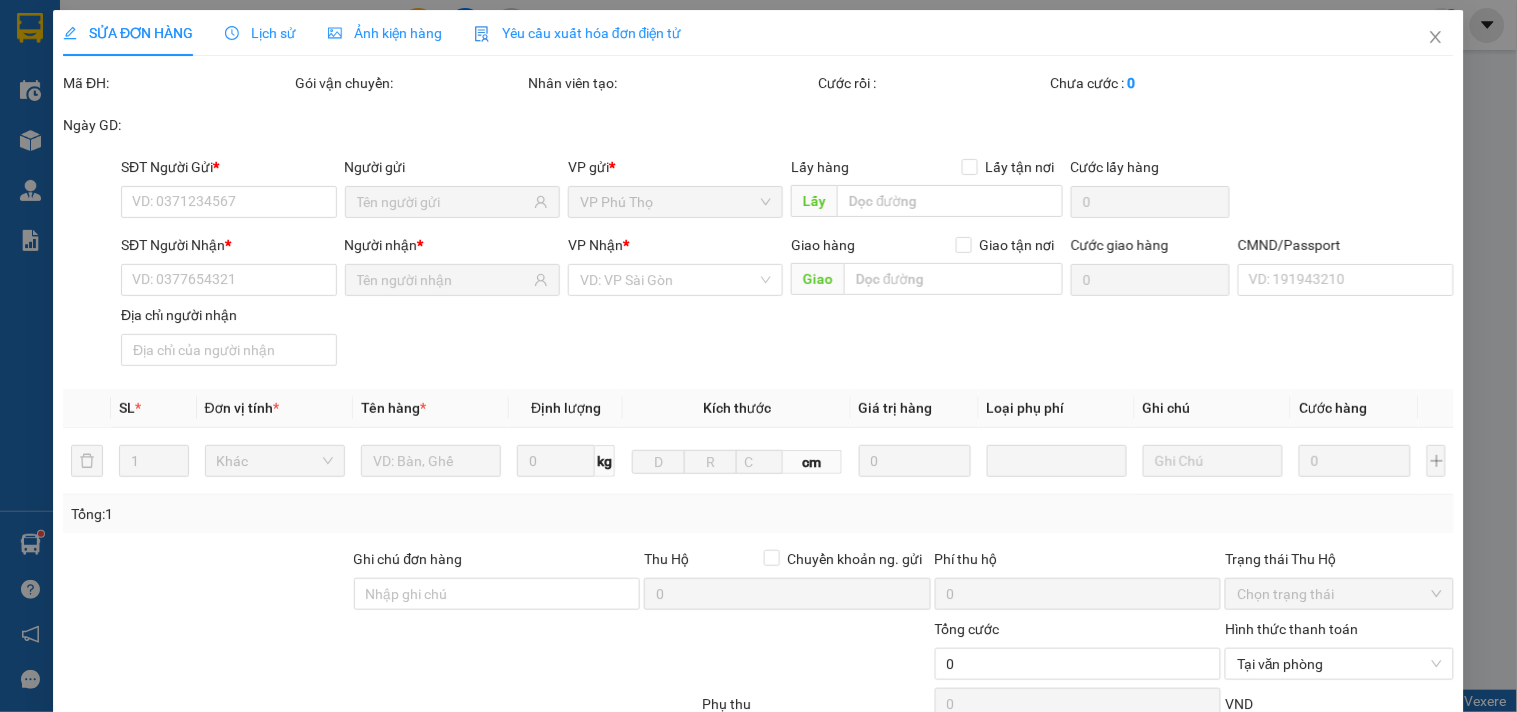 type on "[PHONE]" 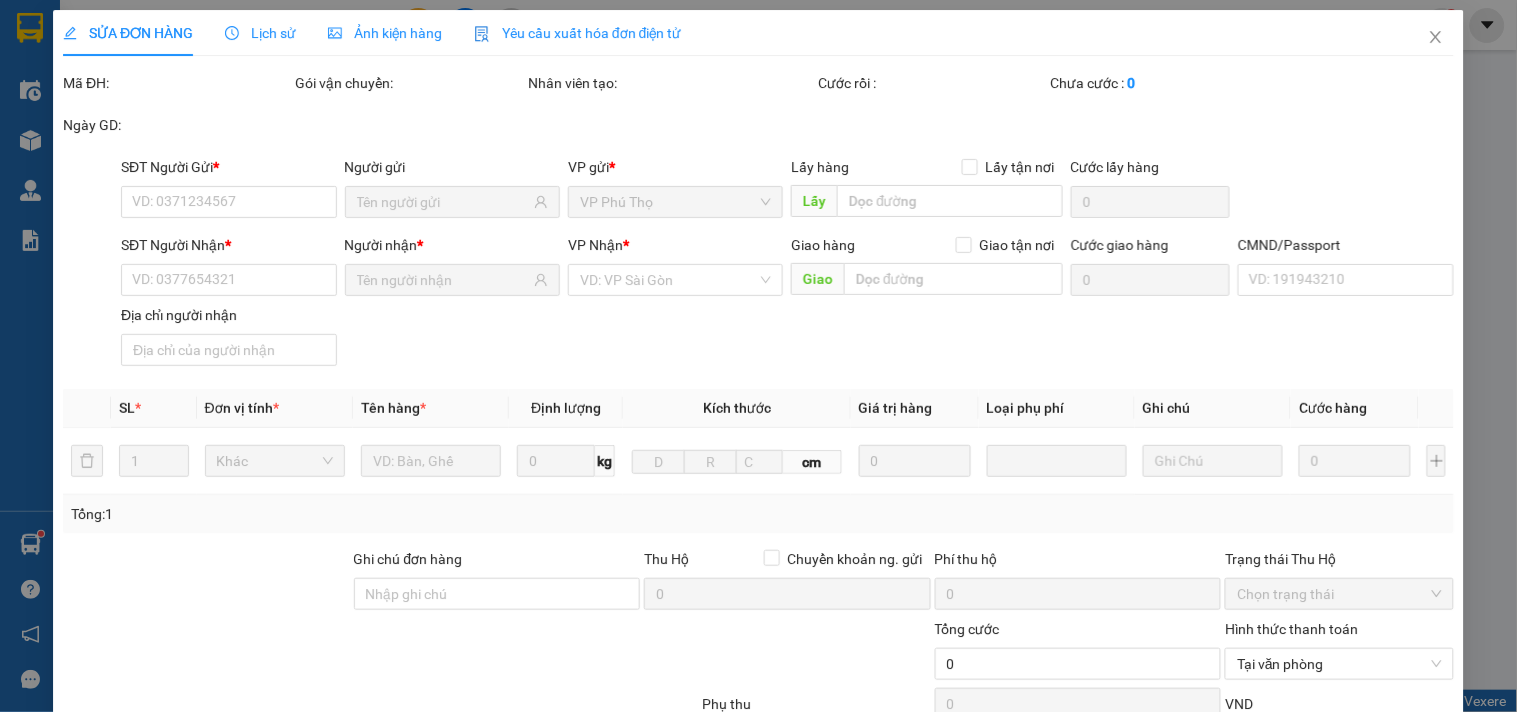 type on "BỐN" 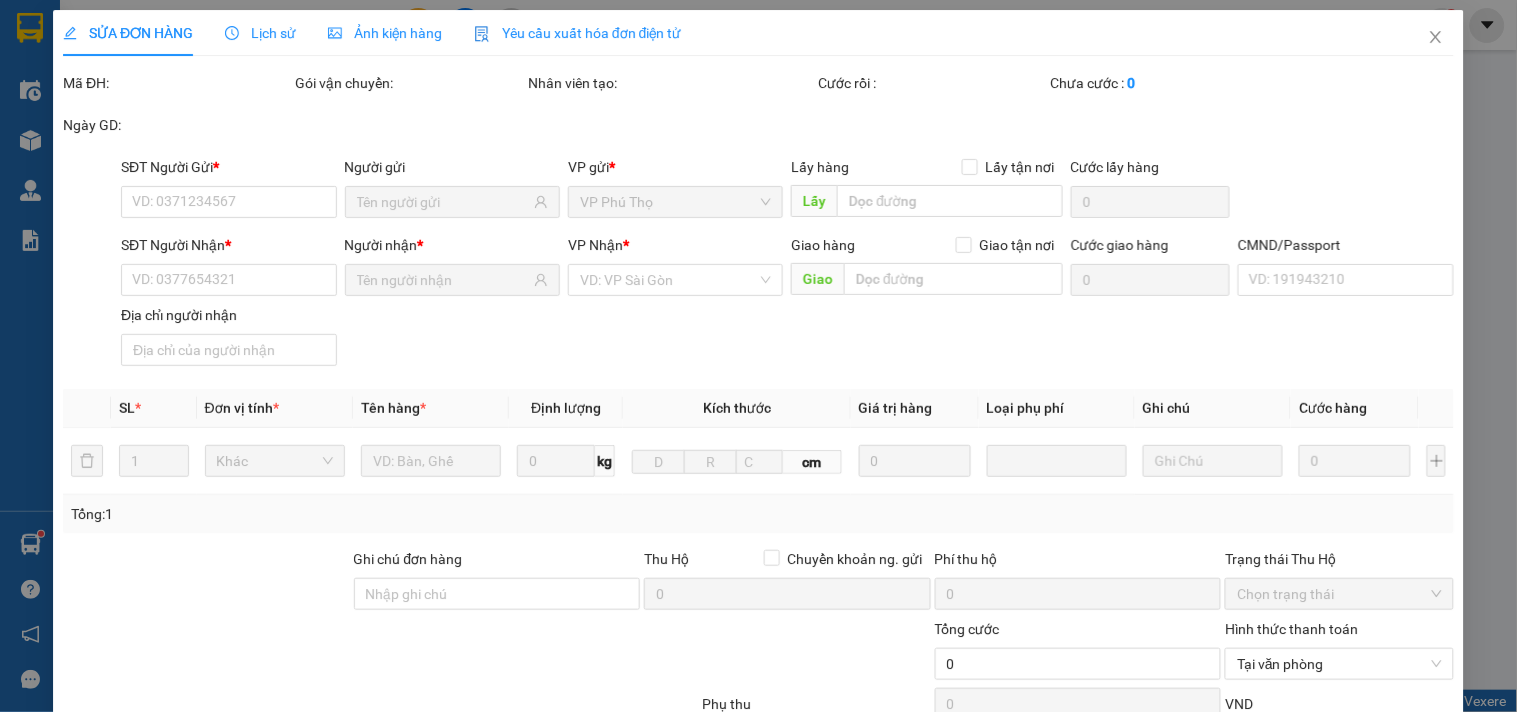type on "20.000" 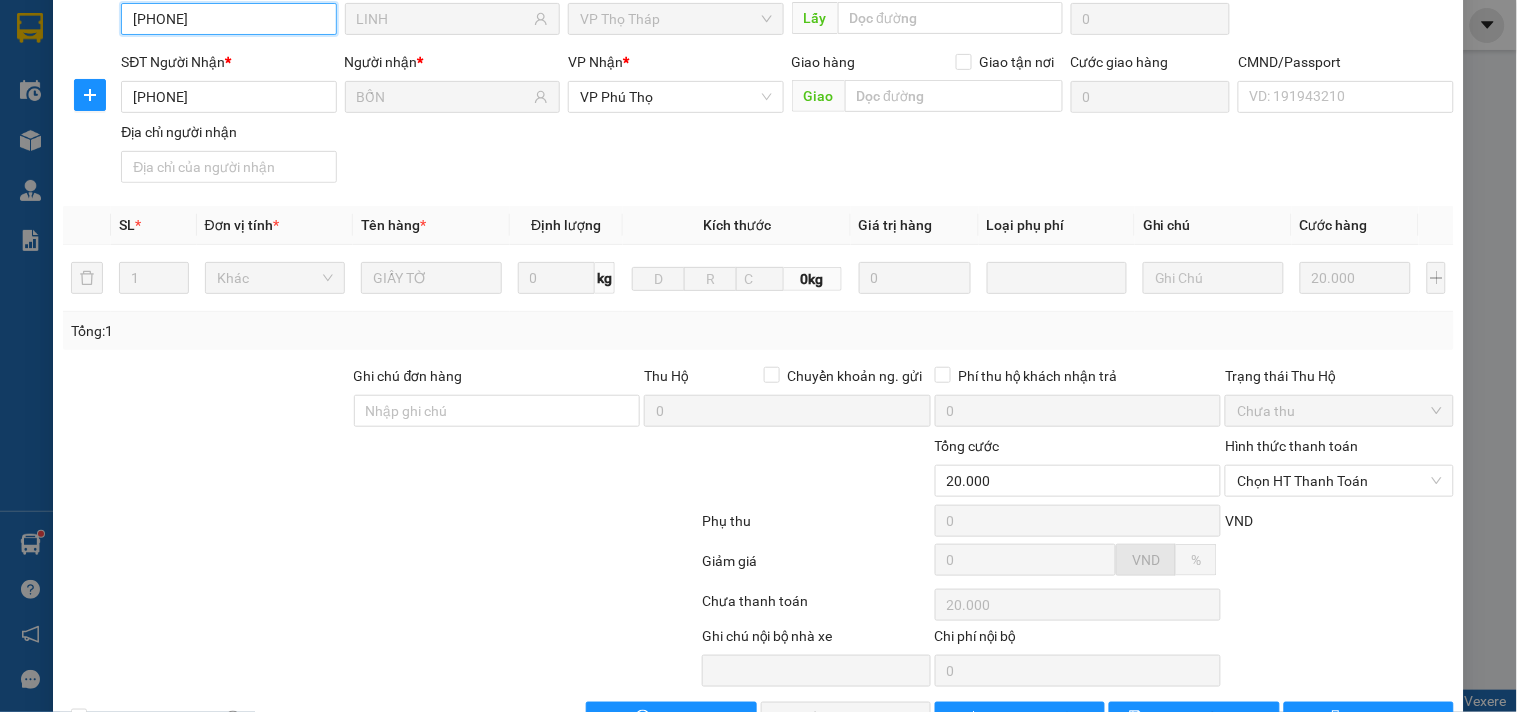 scroll, scrollTop: 244, scrollLeft: 0, axis: vertical 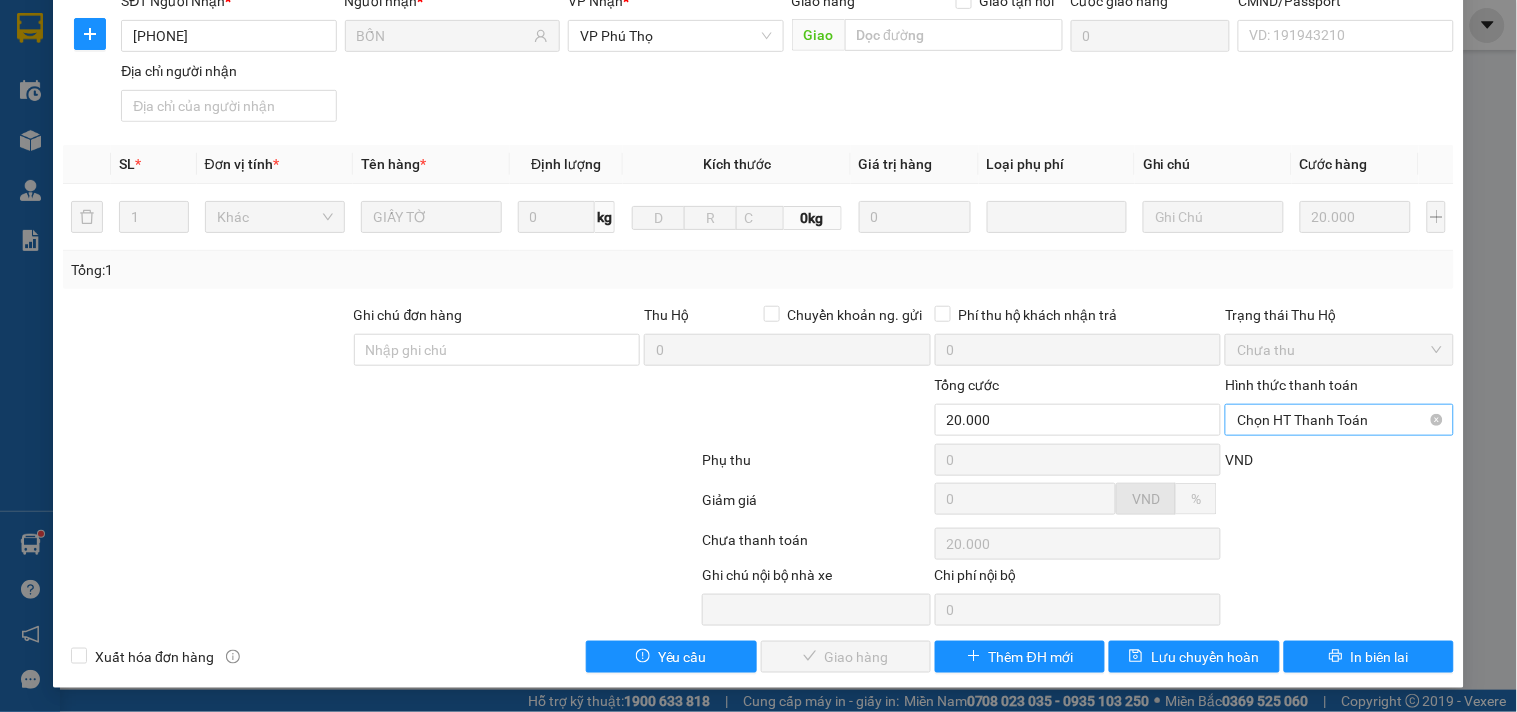 click on "Chọn HT Thanh Toán" at bounding box center (1339, 420) 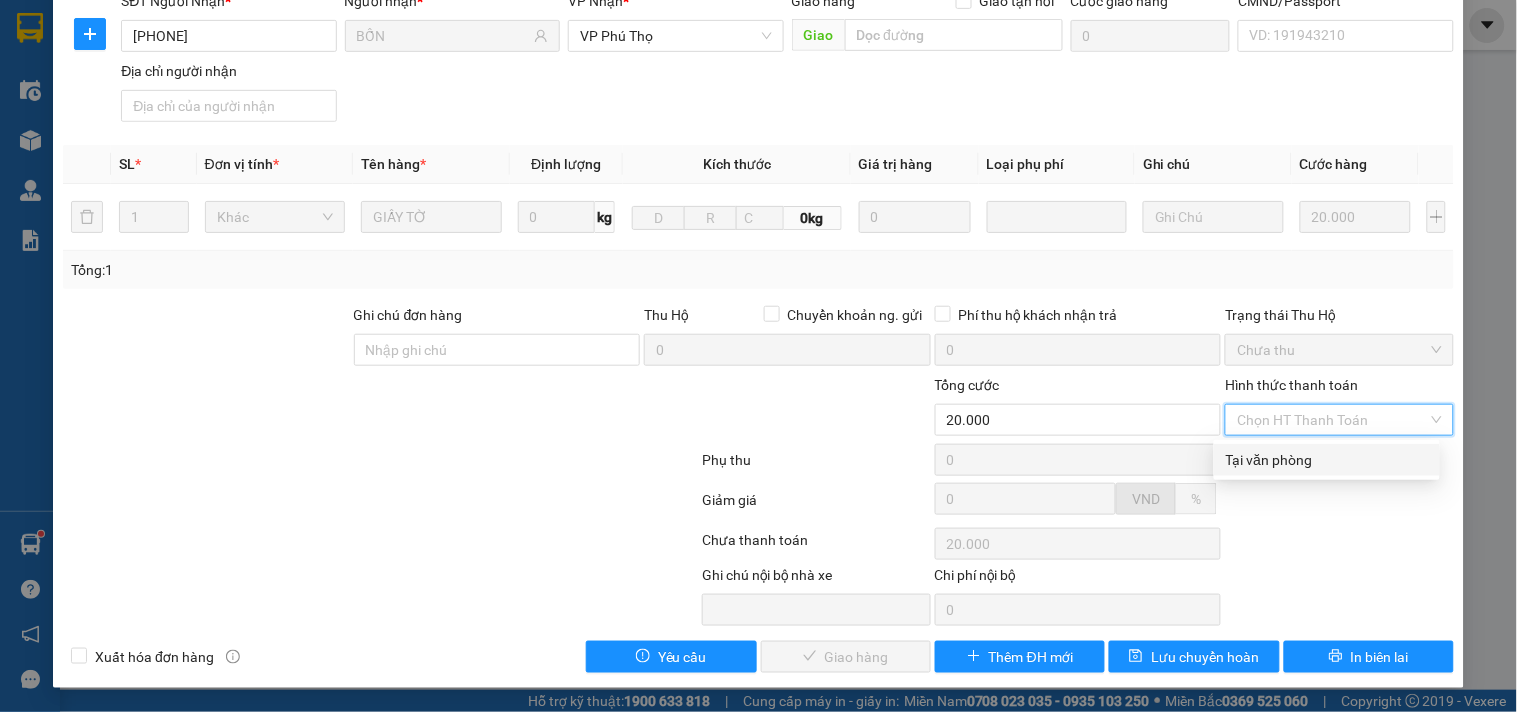 click on "Tại văn phòng" at bounding box center (1327, 460) 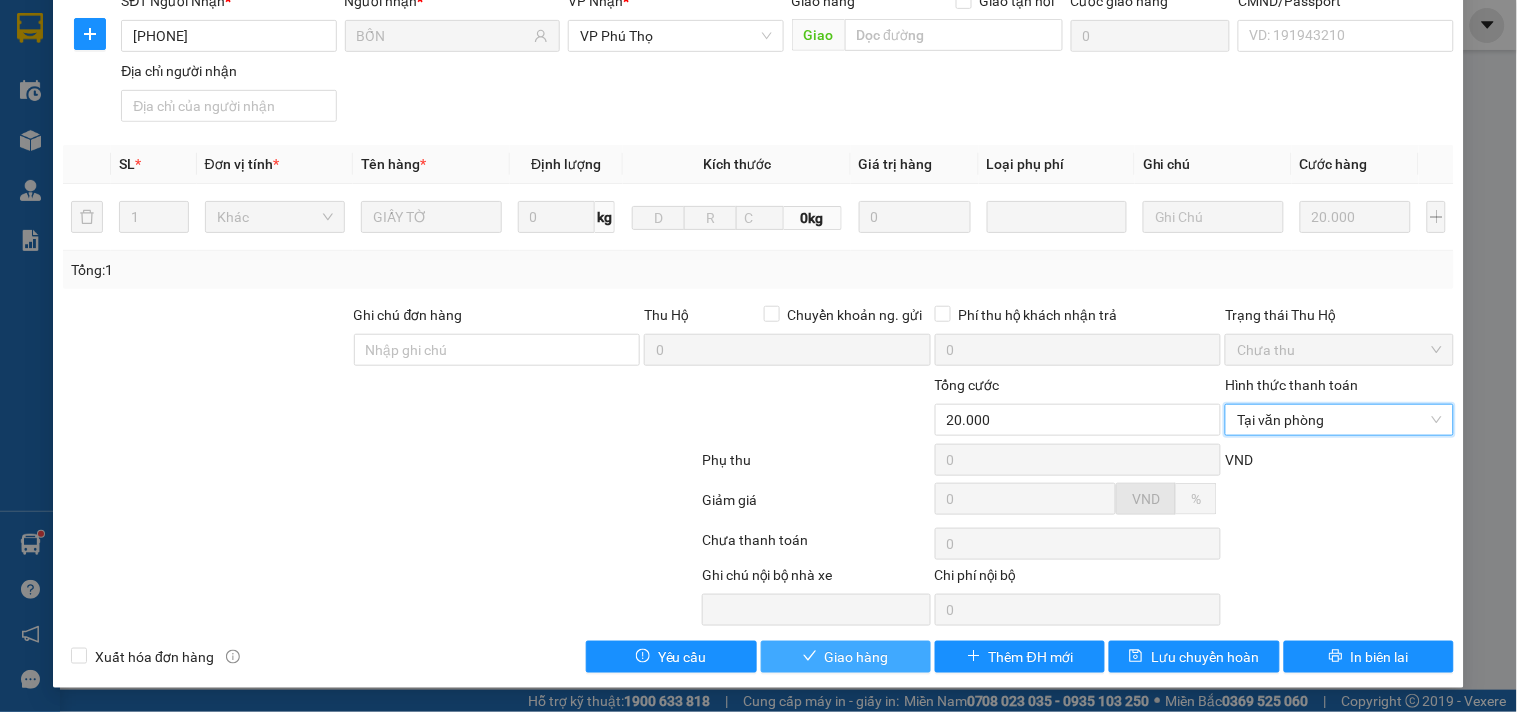 click on "Giao hàng" at bounding box center (857, 657) 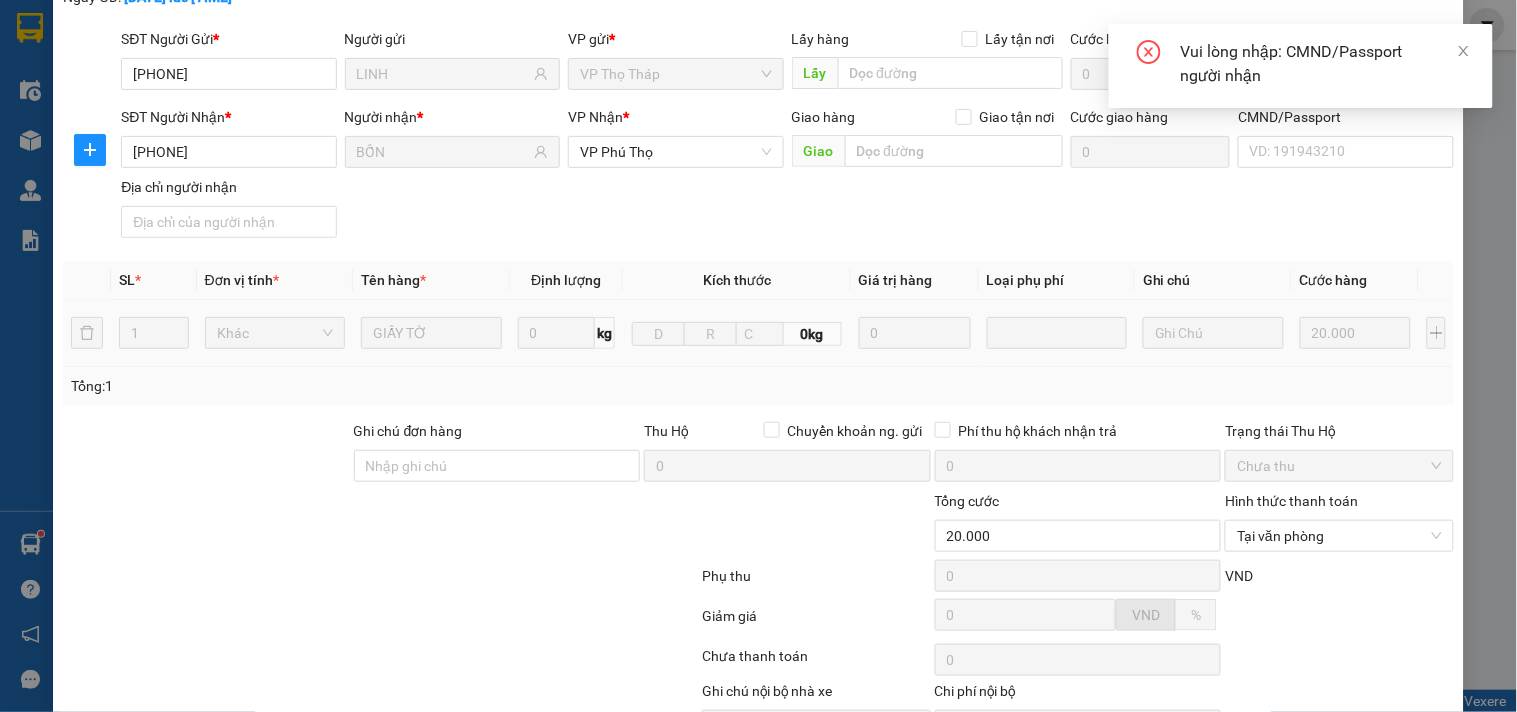 scroll, scrollTop: 22, scrollLeft: 0, axis: vertical 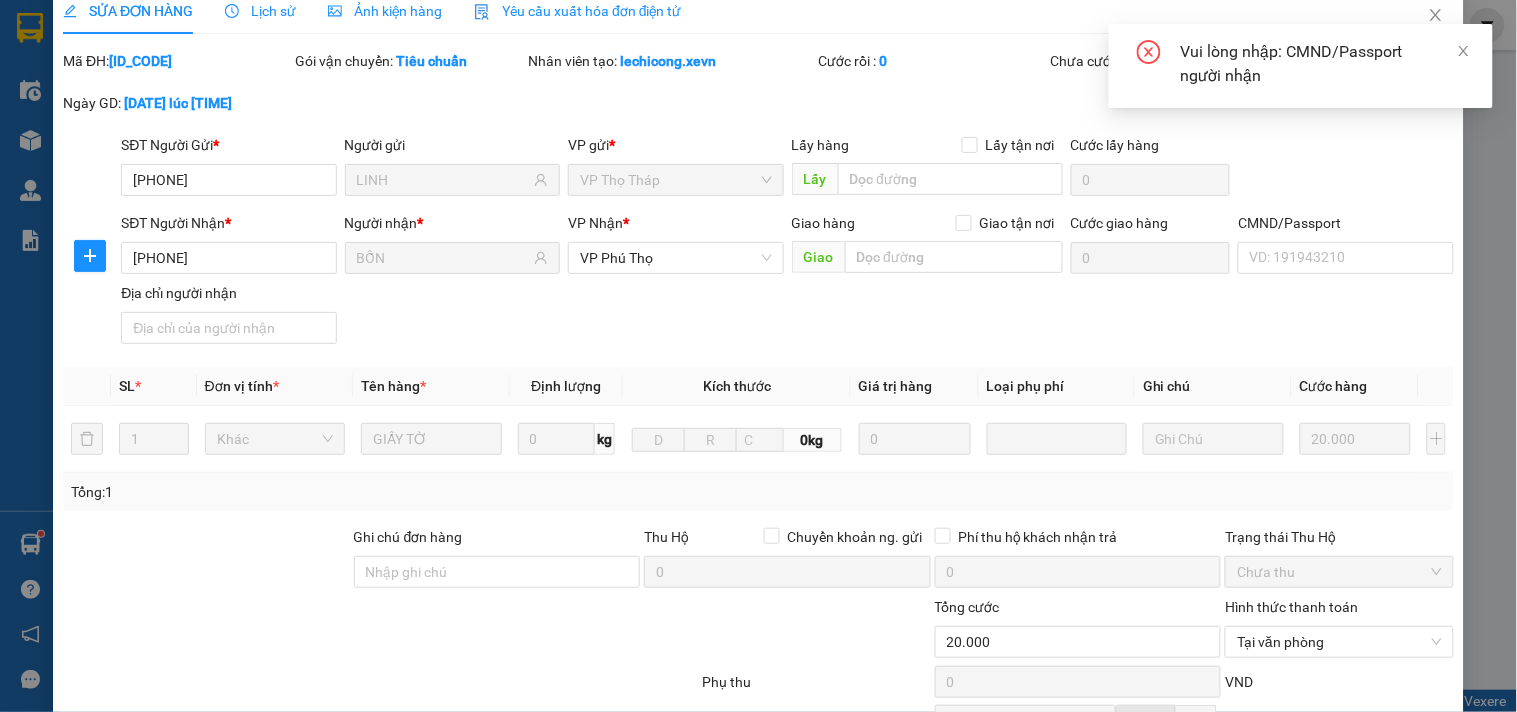 click on "CMND/Passport" at bounding box center (1345, 223) 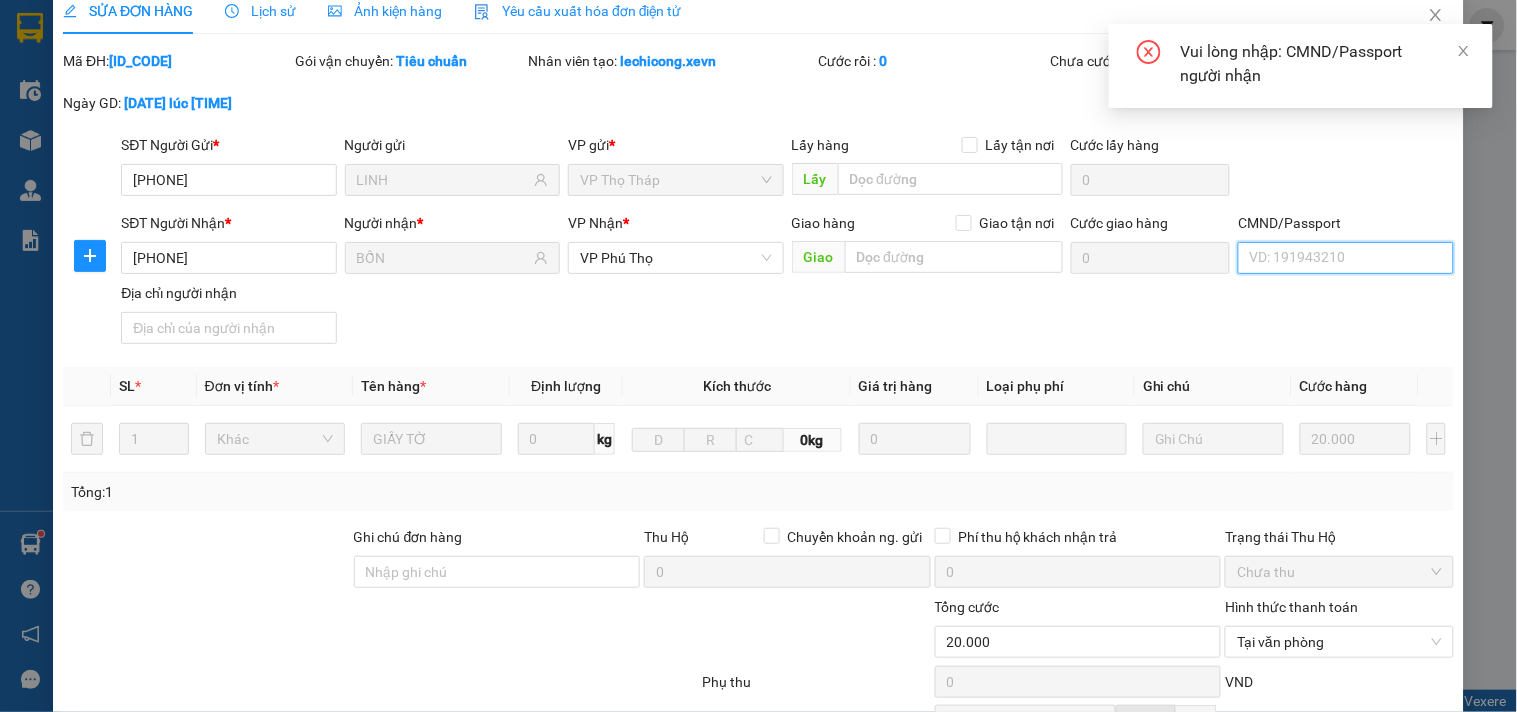 click on "CMND/Passport" at bounding box center (1345, 258) 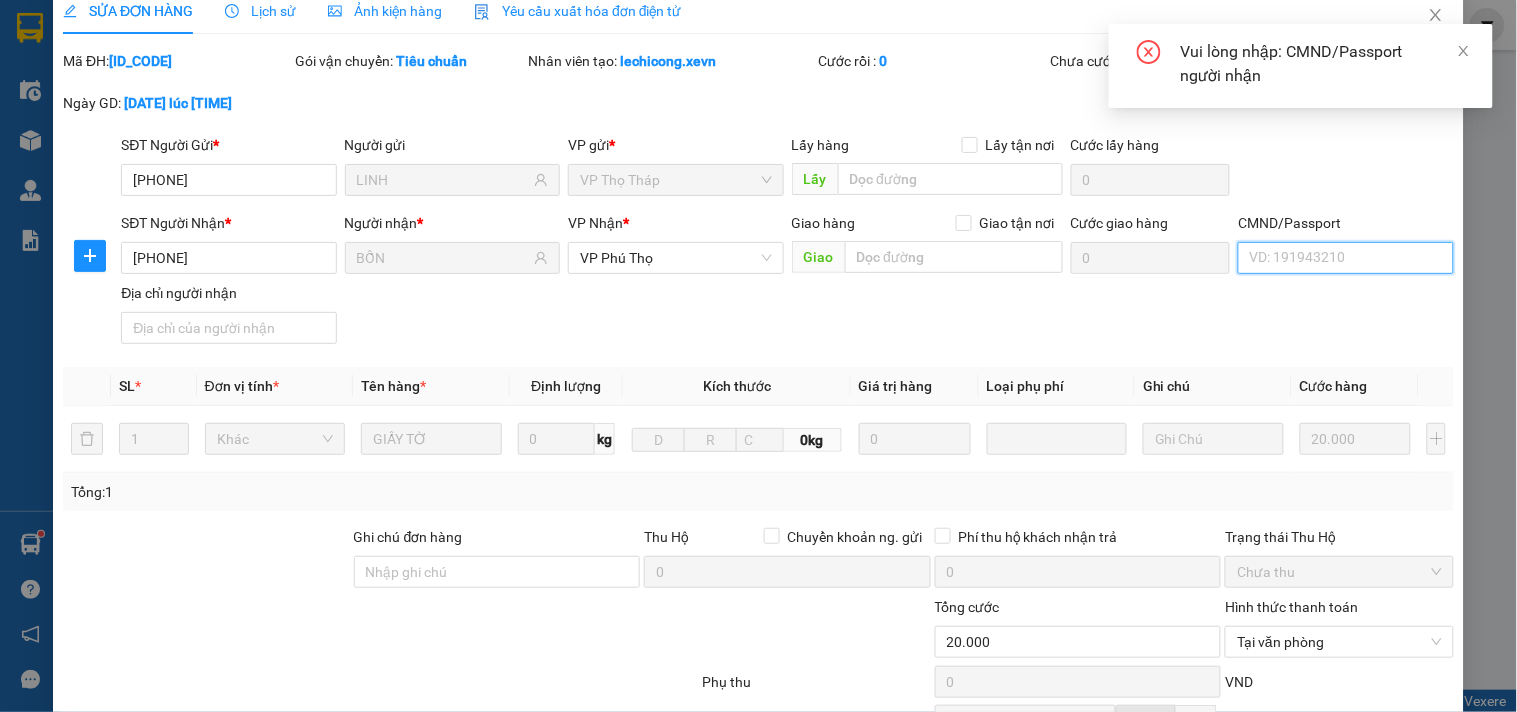 click on "CMND/Passport" at bounding box center (1345, 258) 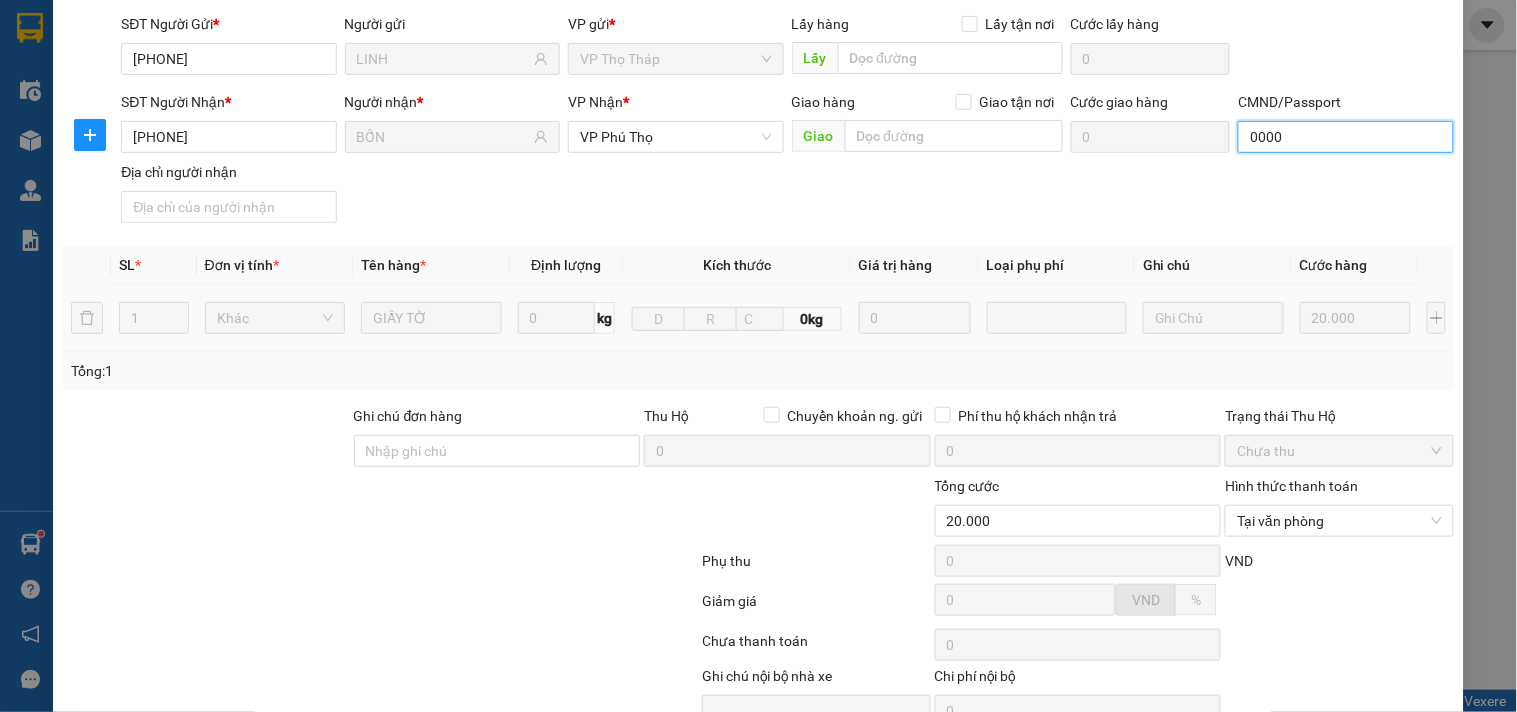 scroll, scrollTop: 244, scrollLeft: 0, axis: vertical 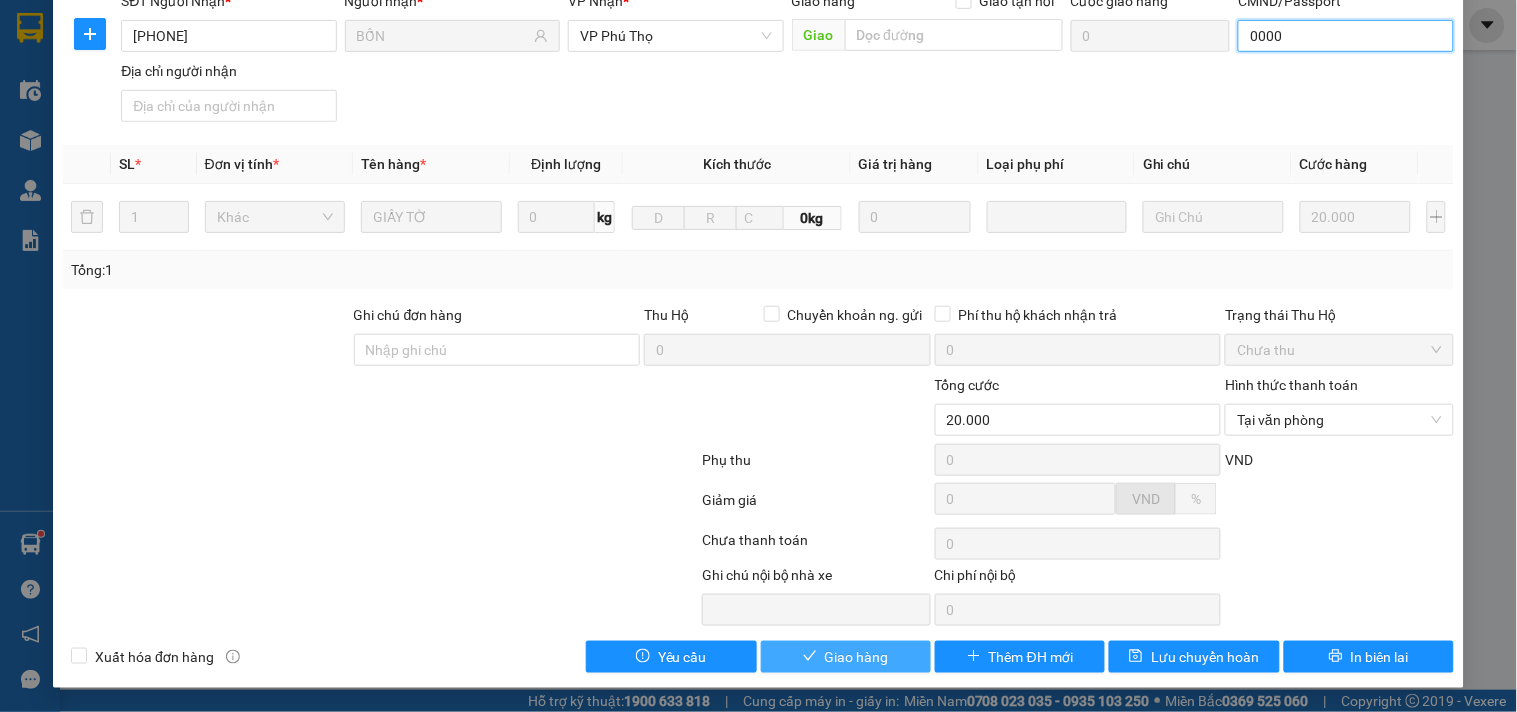 type on "0000" 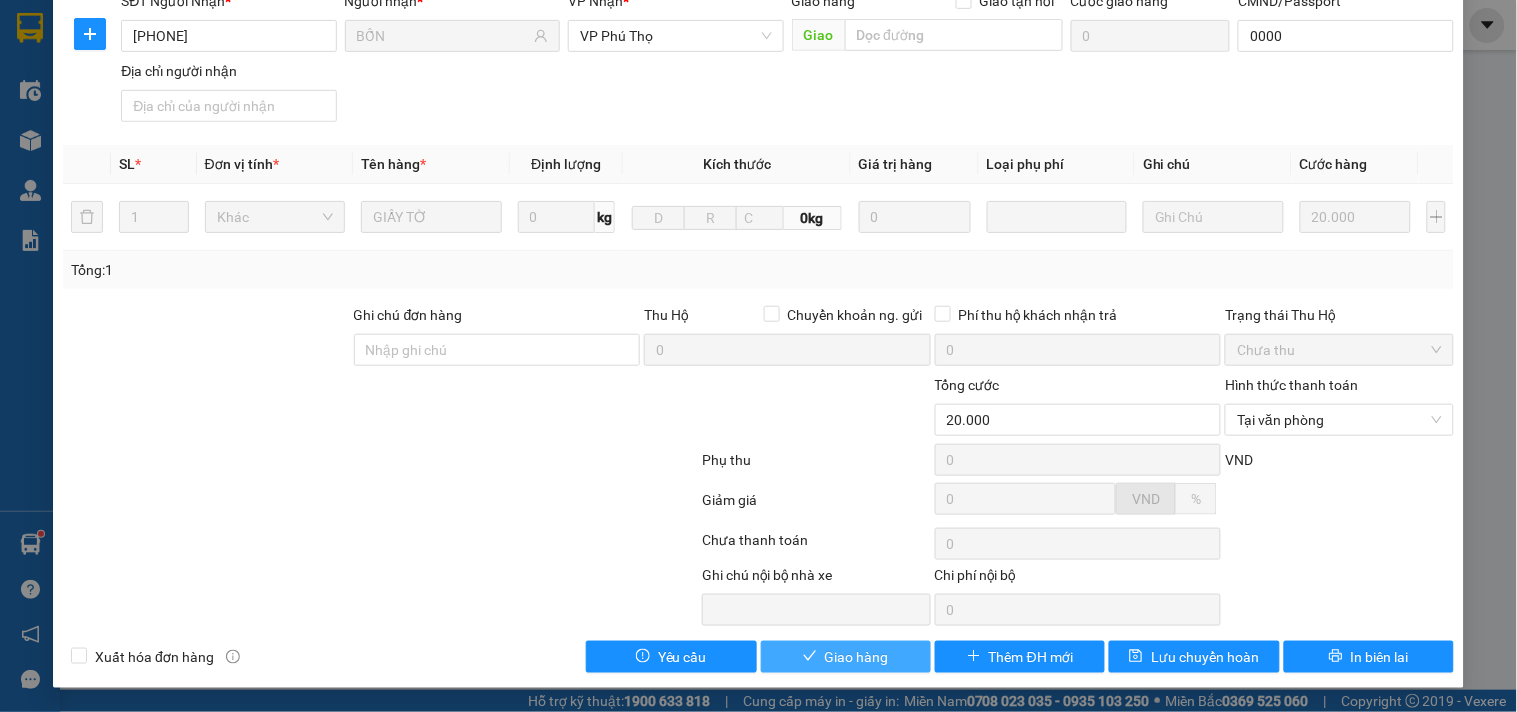 click on "Giao hàng" at bounding box center [857, 657] 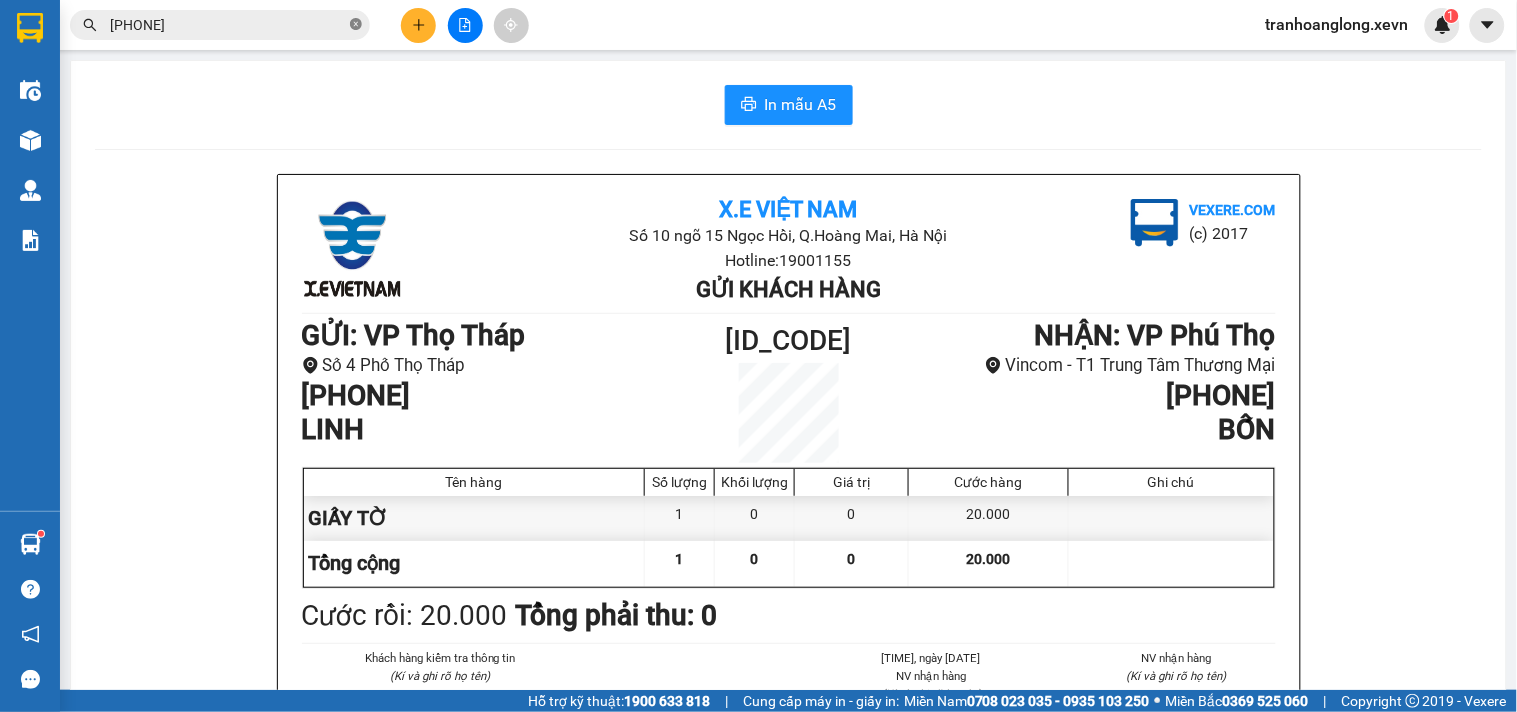 click 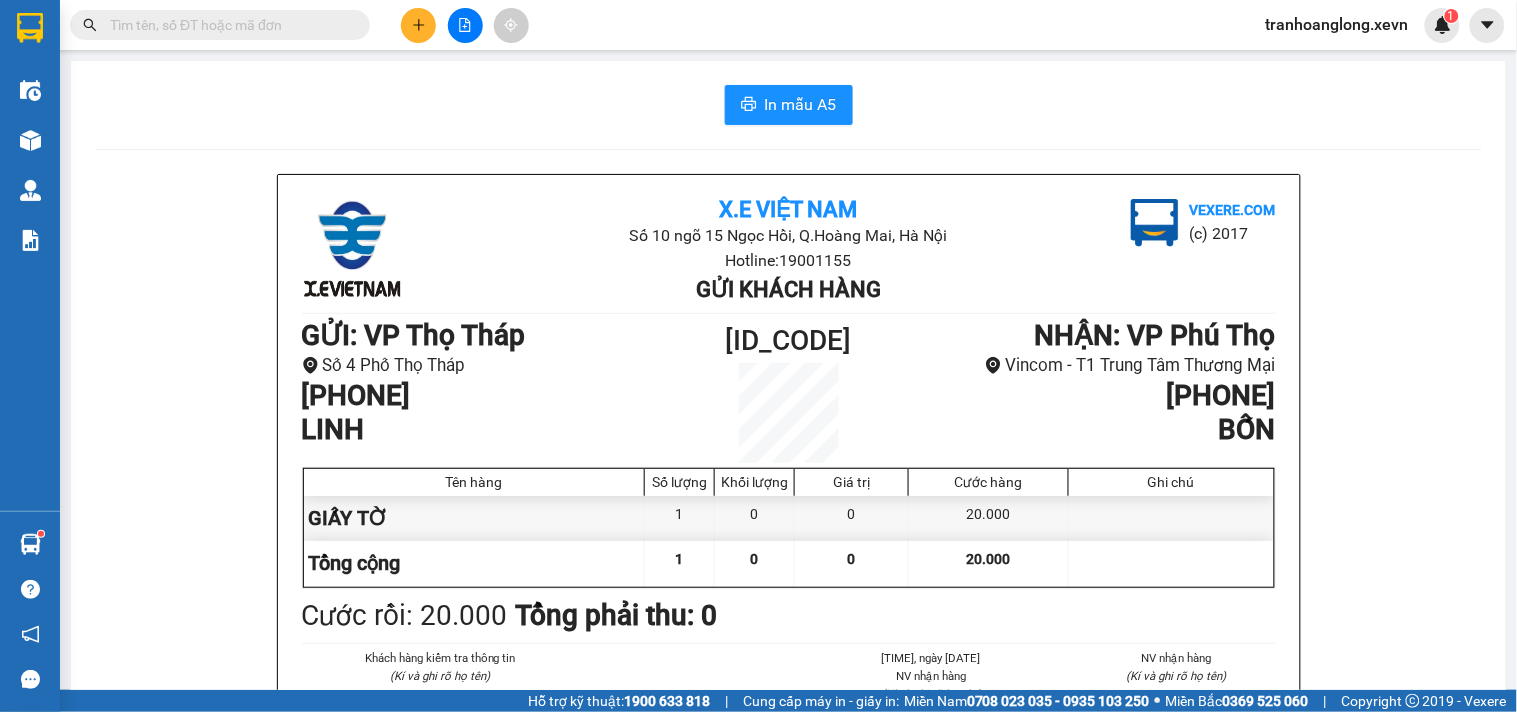 click at bounding box center (228, 25) 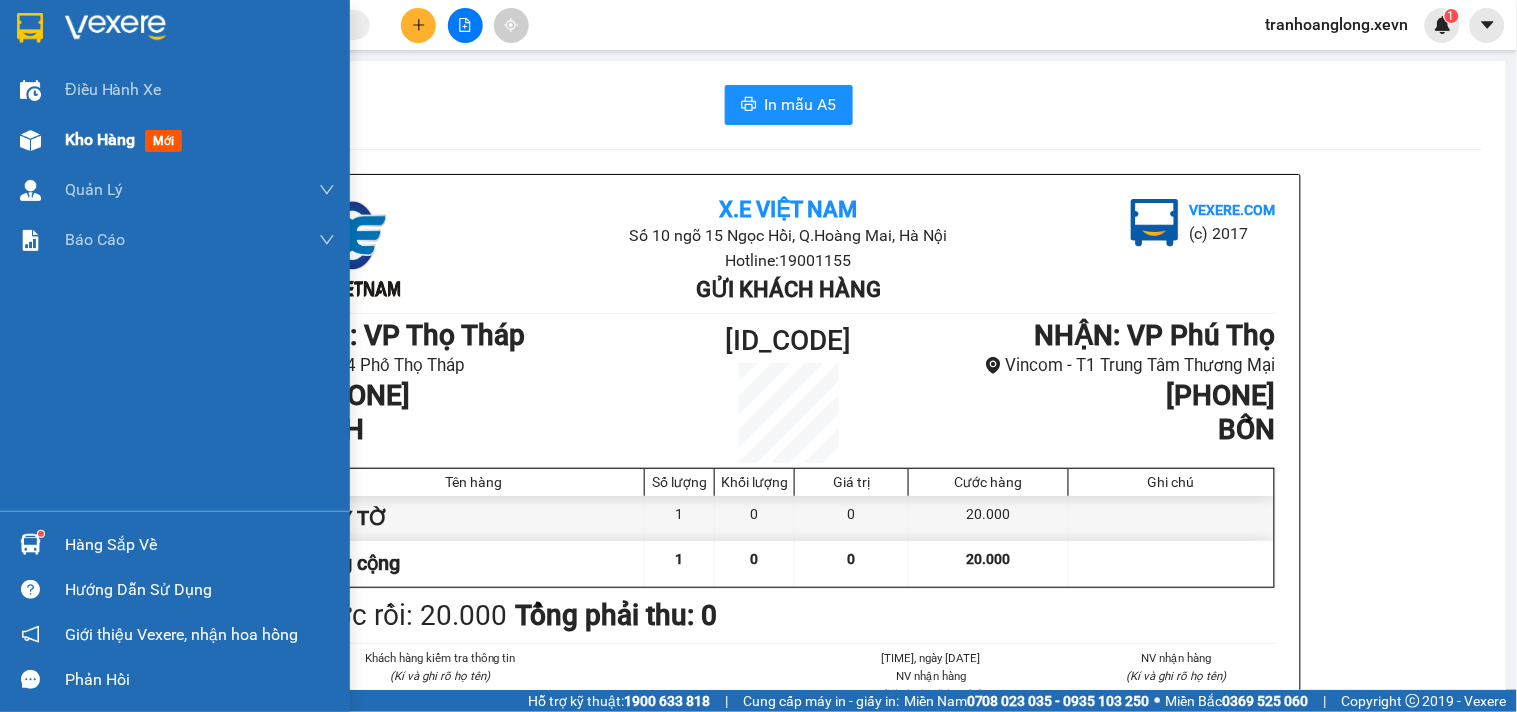 drag, startPoint x: 156, startPoint y: 126, endPoint x: 167, endPoint y: 142, distance: 19.416489 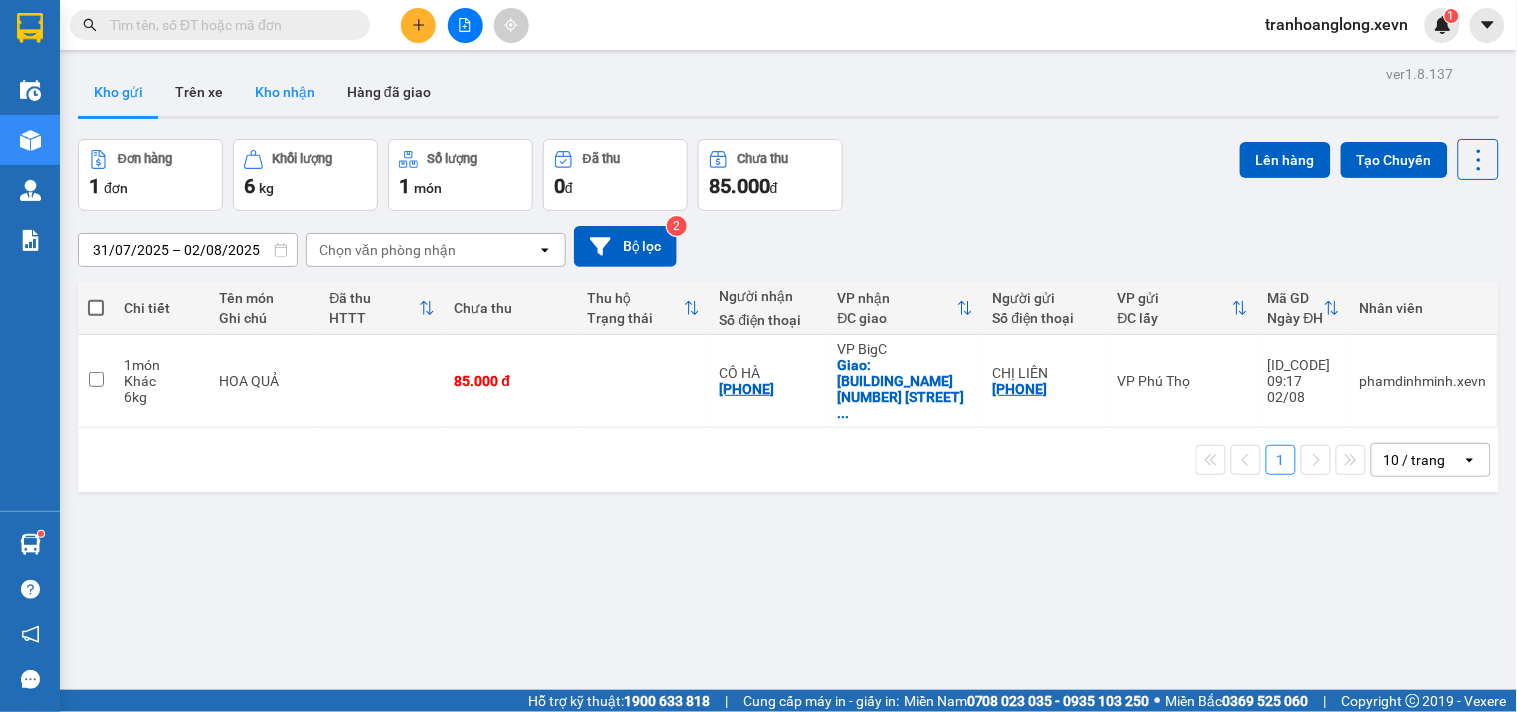 click on "Kho nhận" at bounding box center [285, 92] 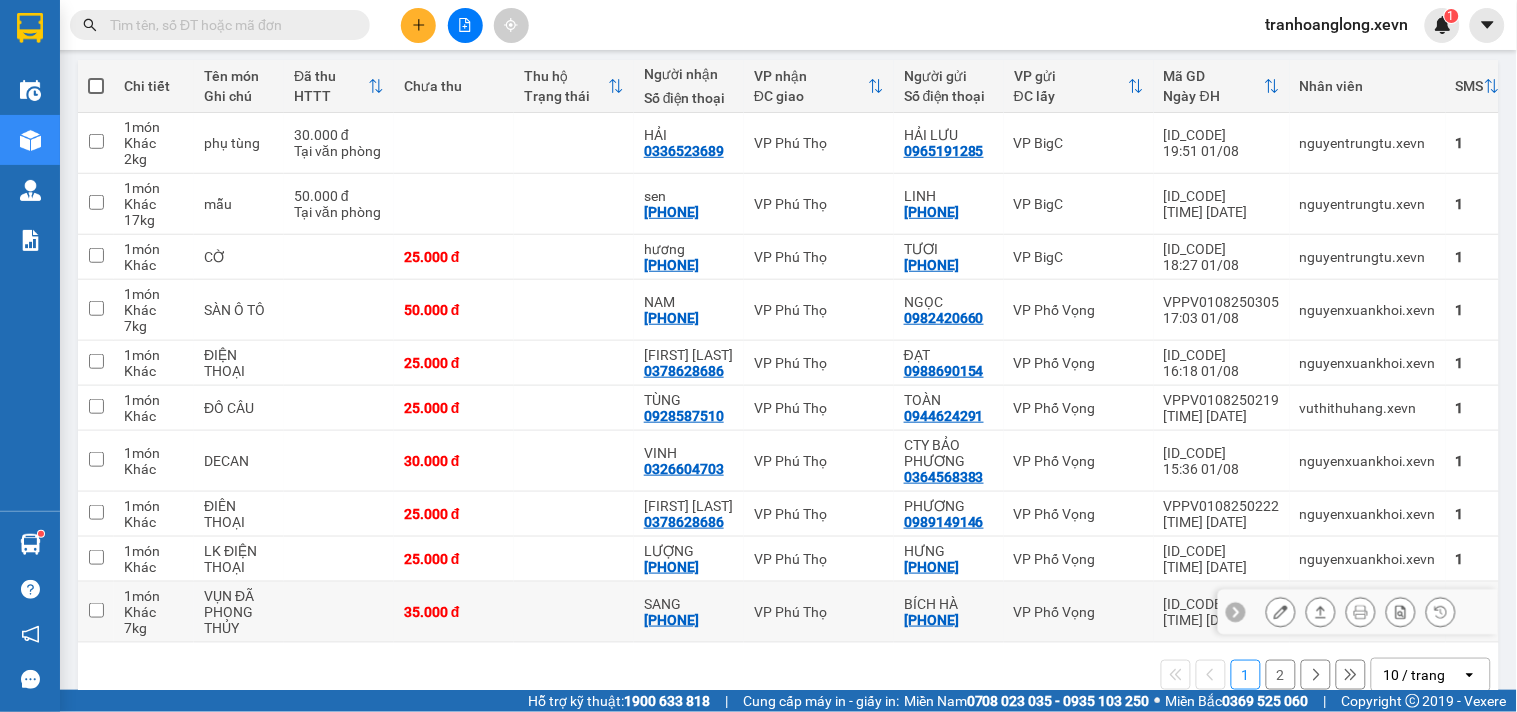 scroll, scrollTop: 266, scrollLeft: 0, axis: vertical 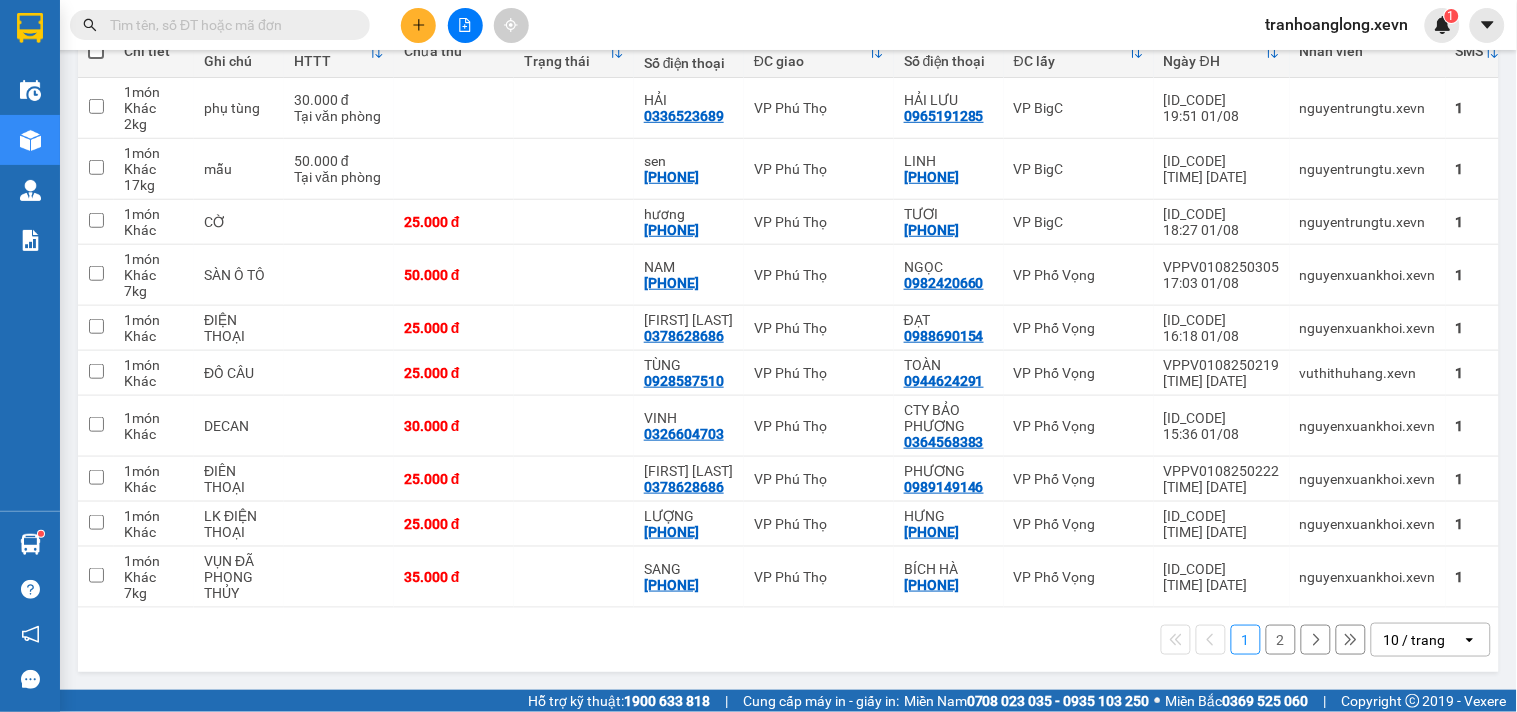 click on "2" at bounding box center [1281, 640] 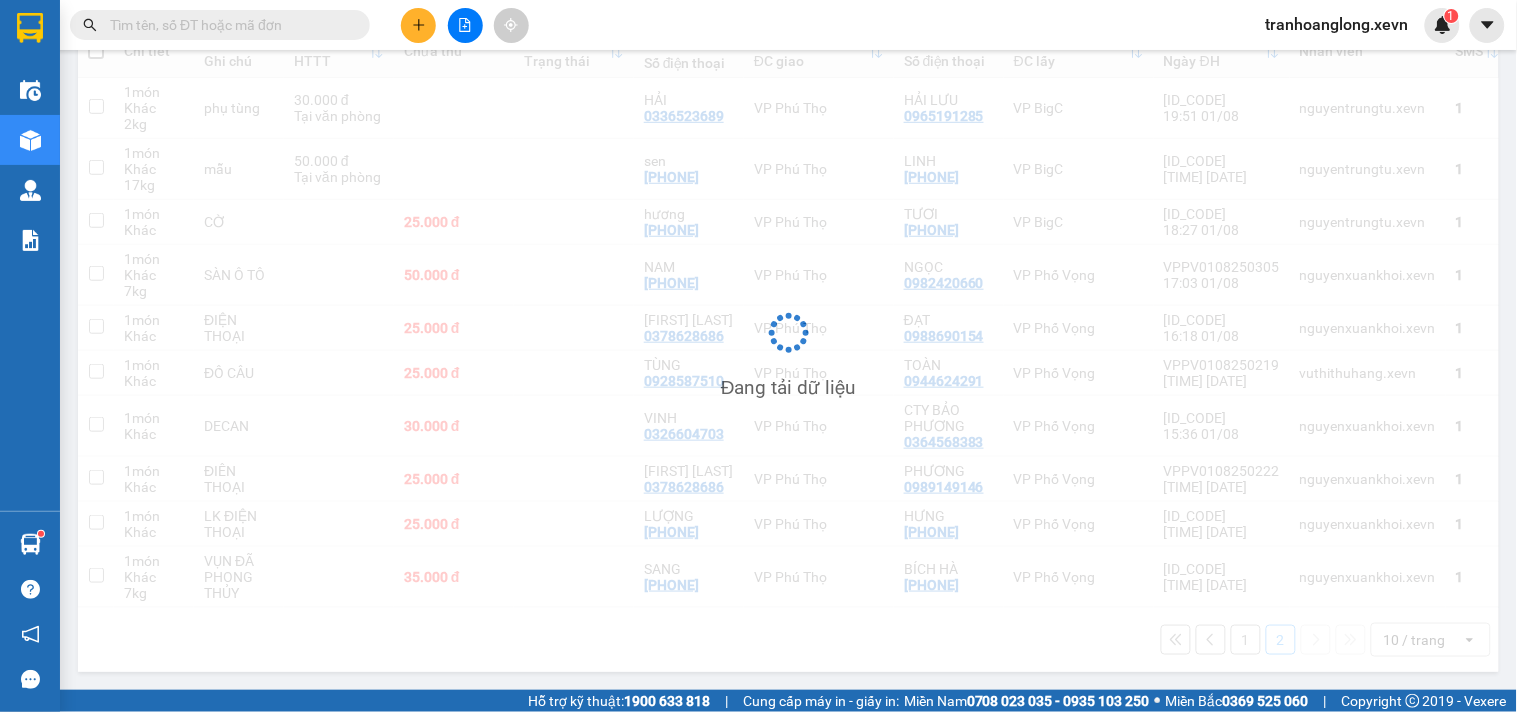 scroll, scrollTop: 92, scrollLeft: 0, axis: vertical 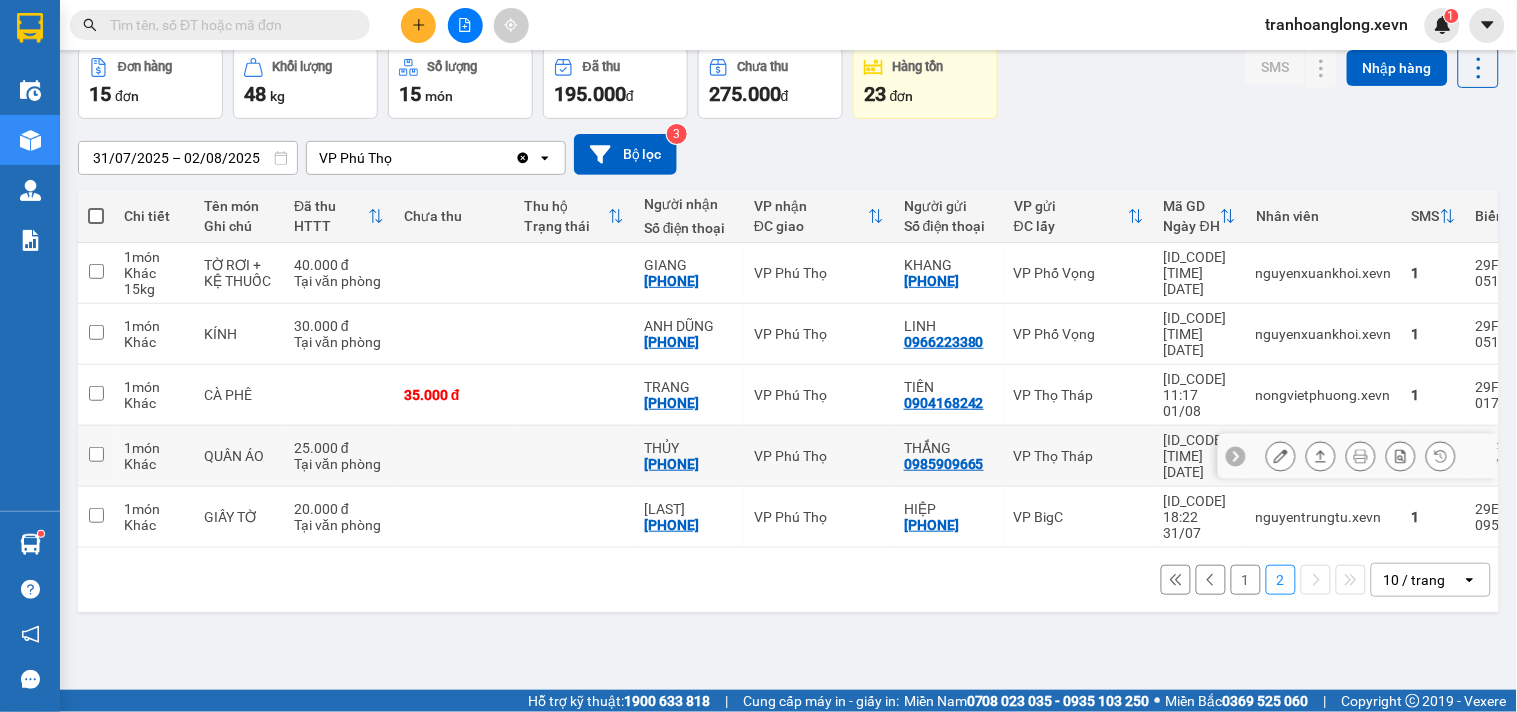 click on "25.000 đ" at bounding box center (339, 448) 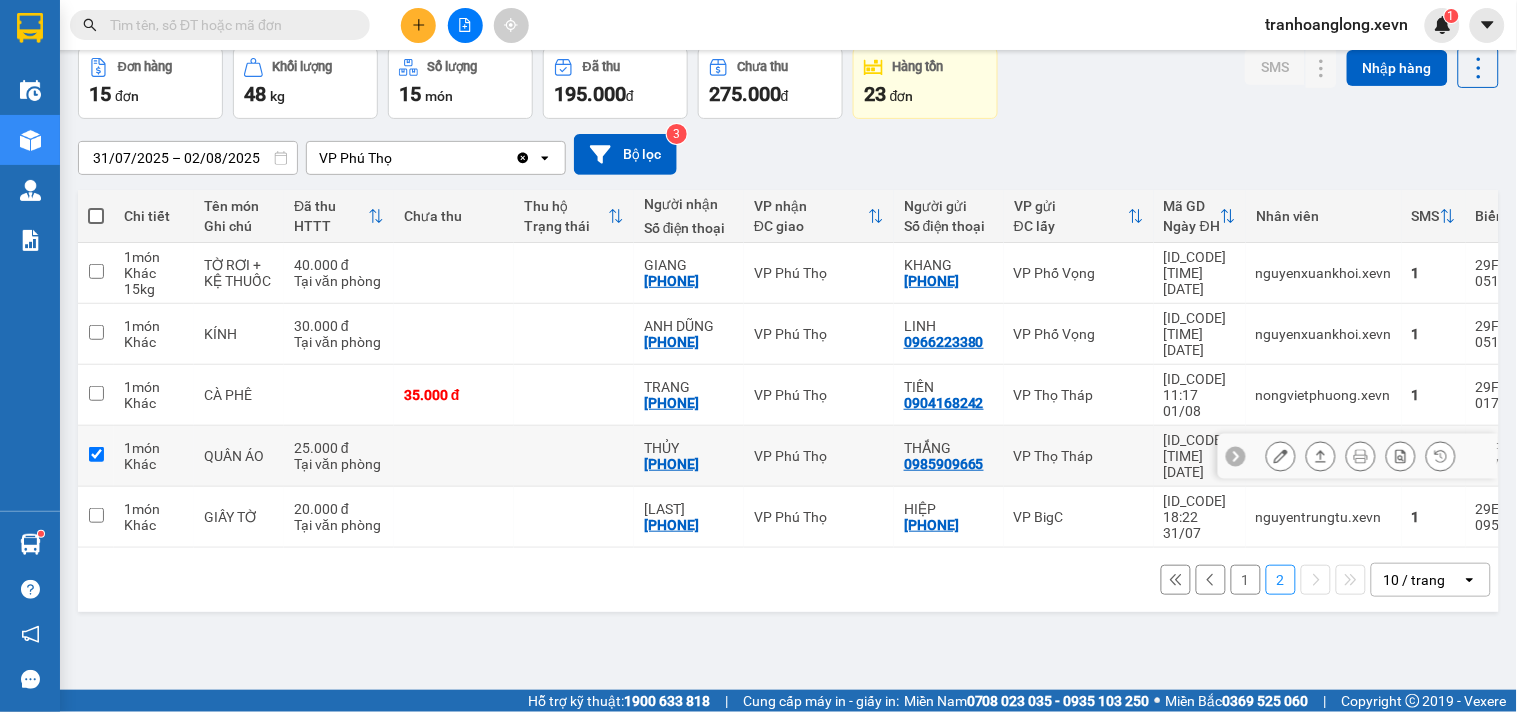 checkbox on "true" 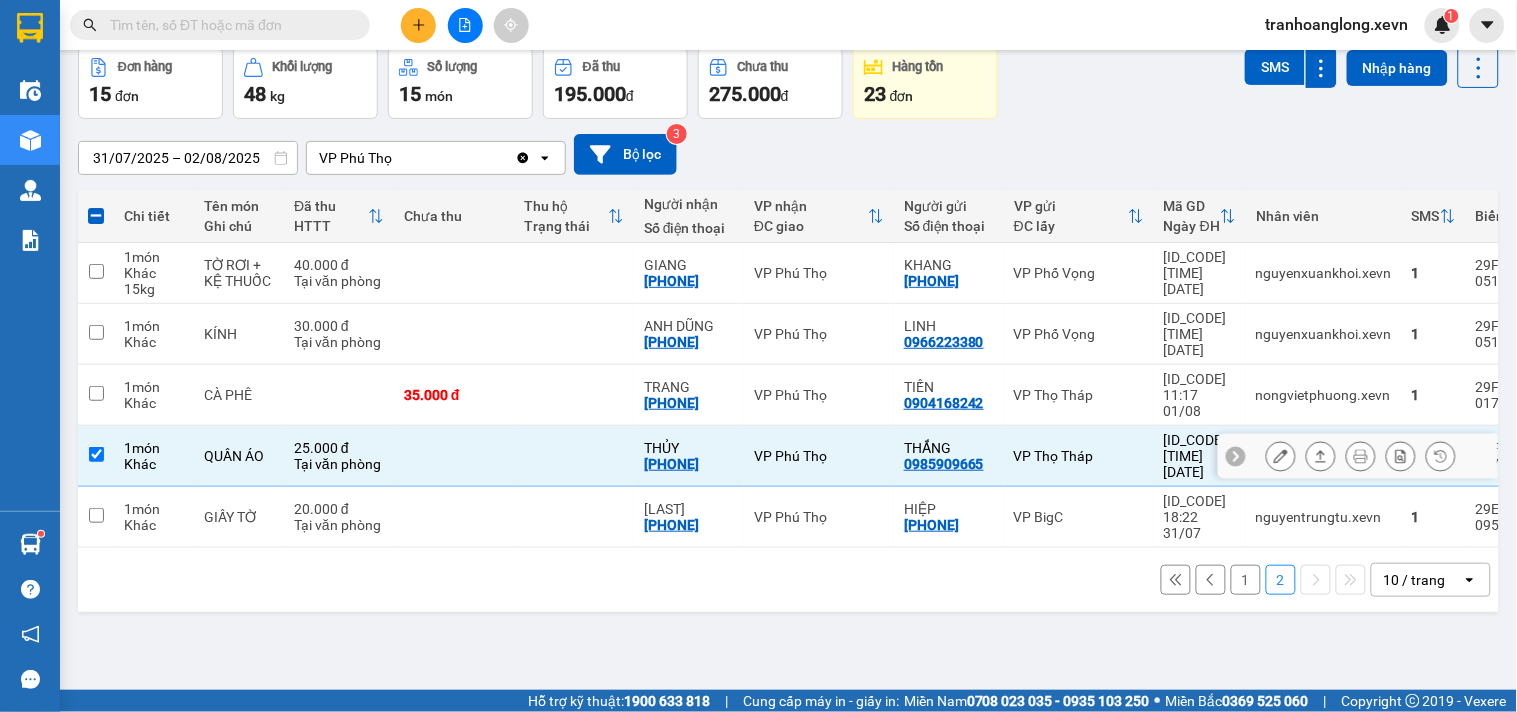 click at bounding box center (1281, 456) 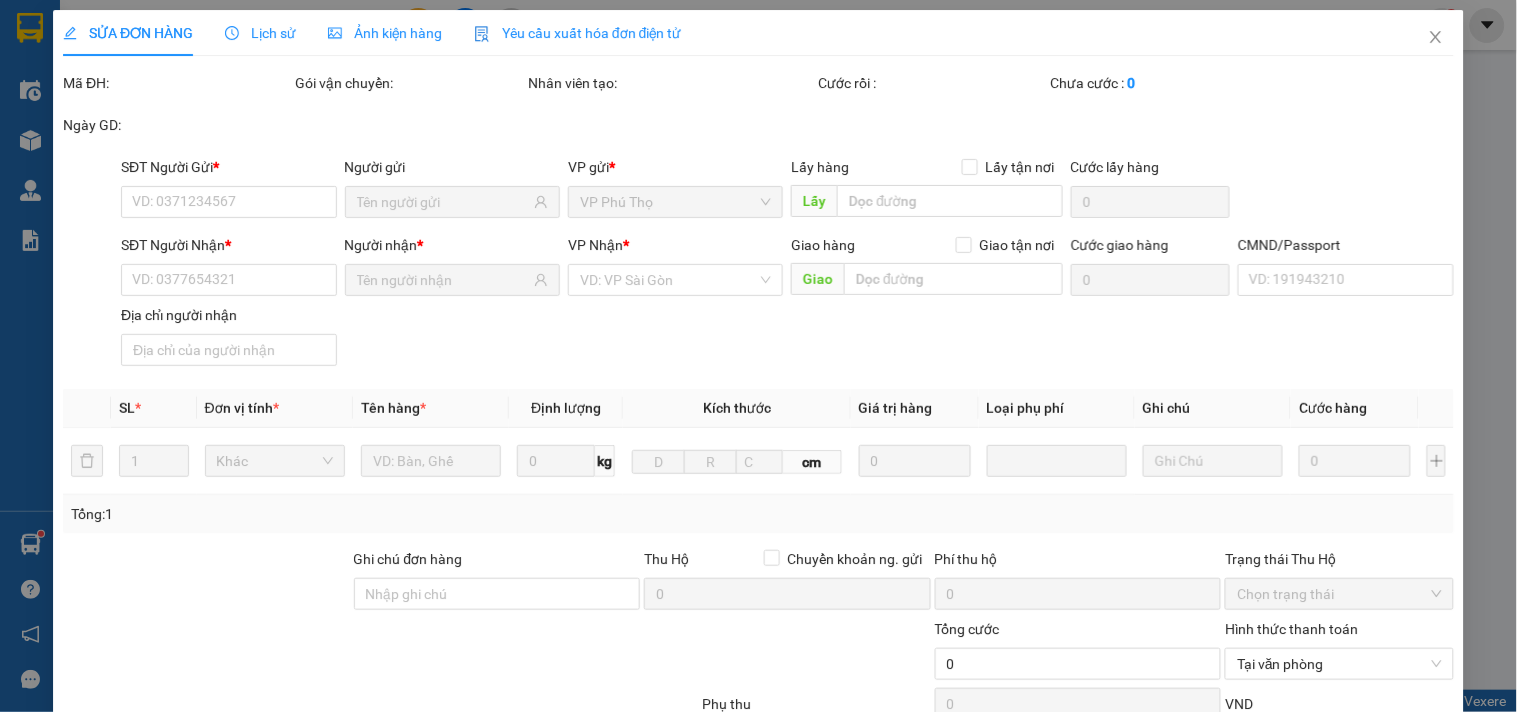 scroll, scrollTop: 0, scrollLeft: 0, axis: both 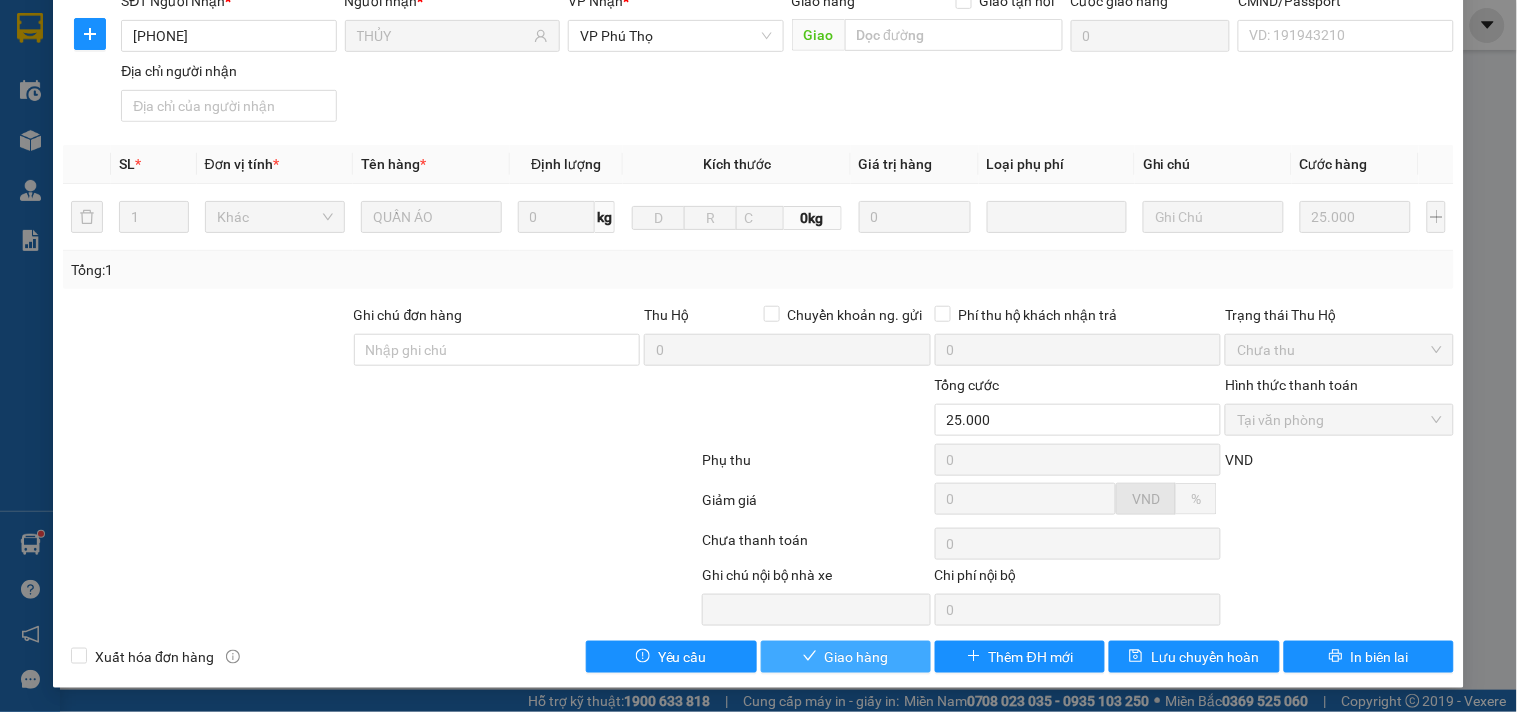 click on "Giao hàng" at bounding box center [846, 657] 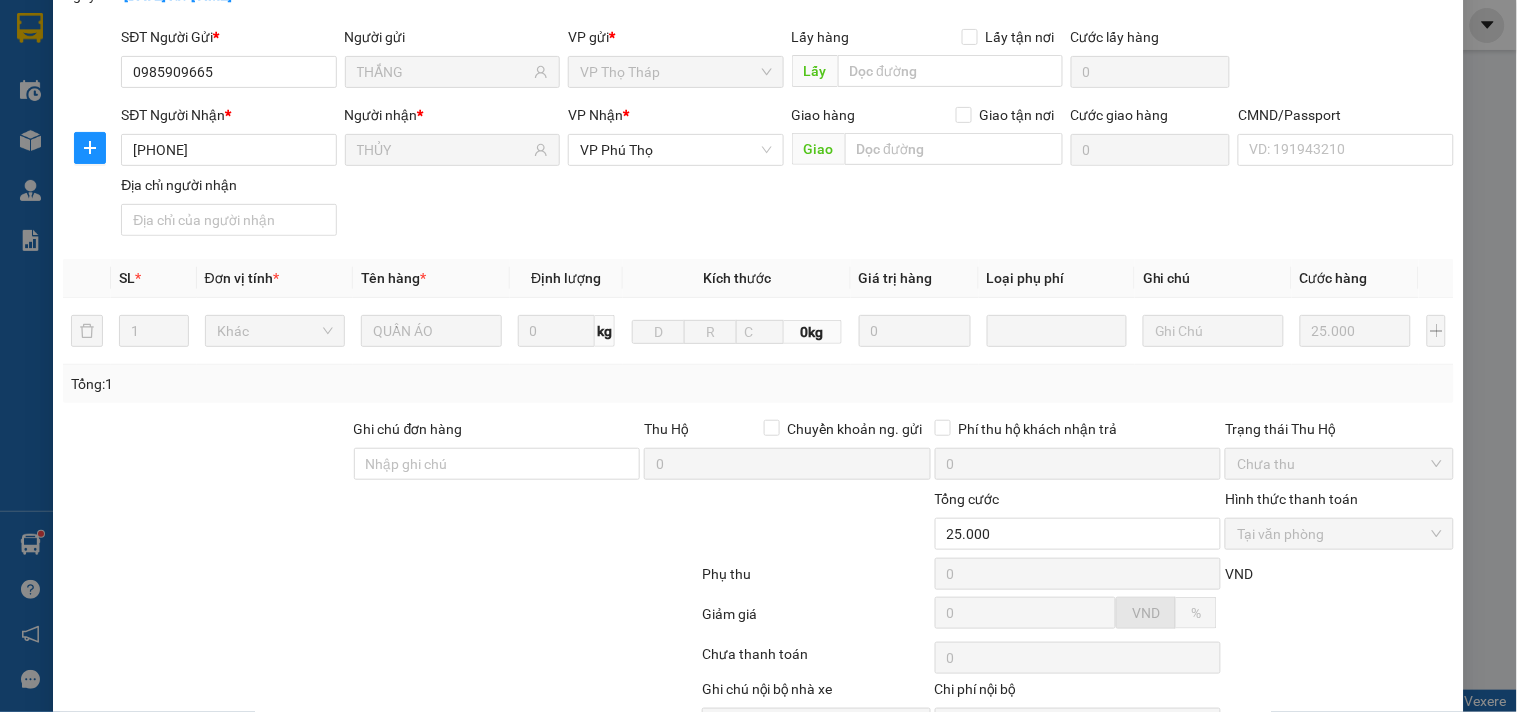scroll, scrollTop: 22, scrollLeft: 0, axis: vertical 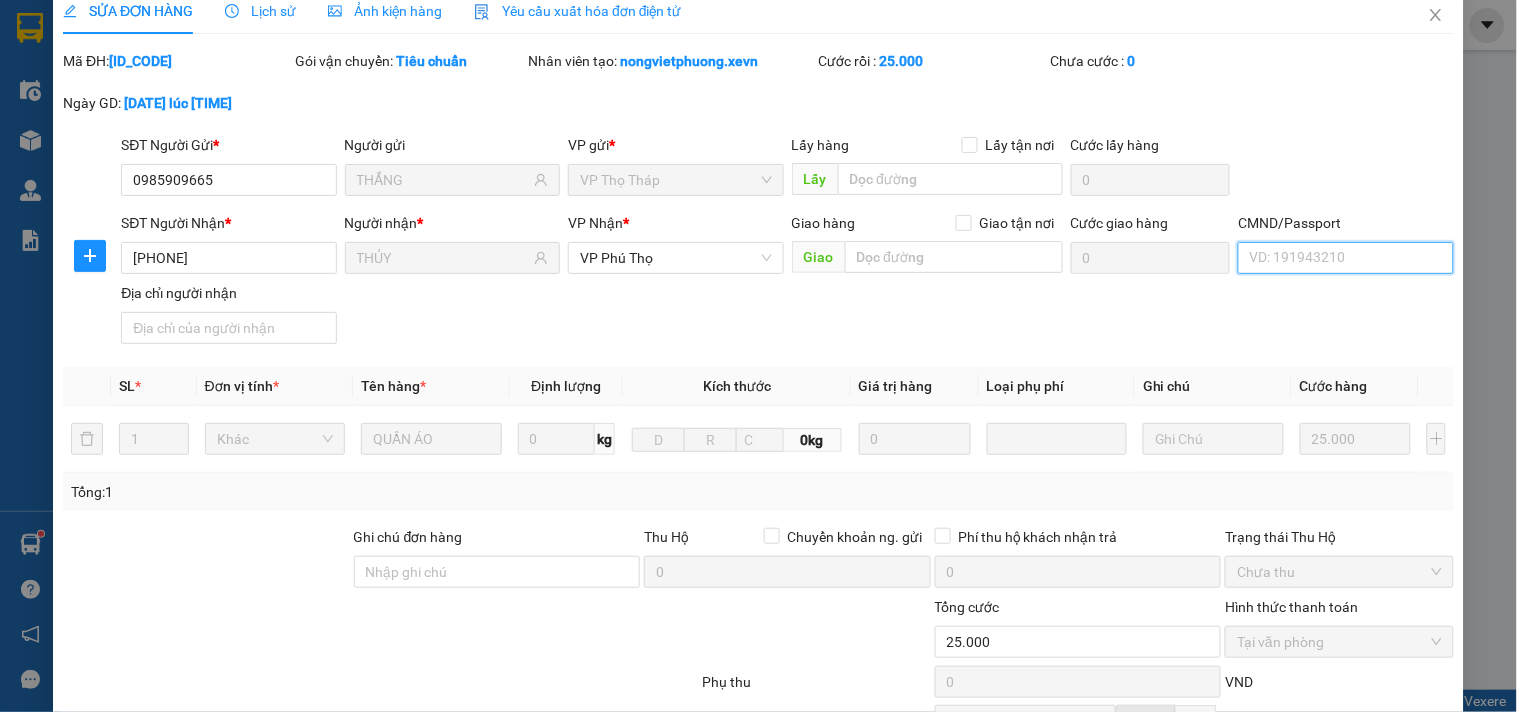 click on "CMND/Passport" at bounding box center (1345, 258) 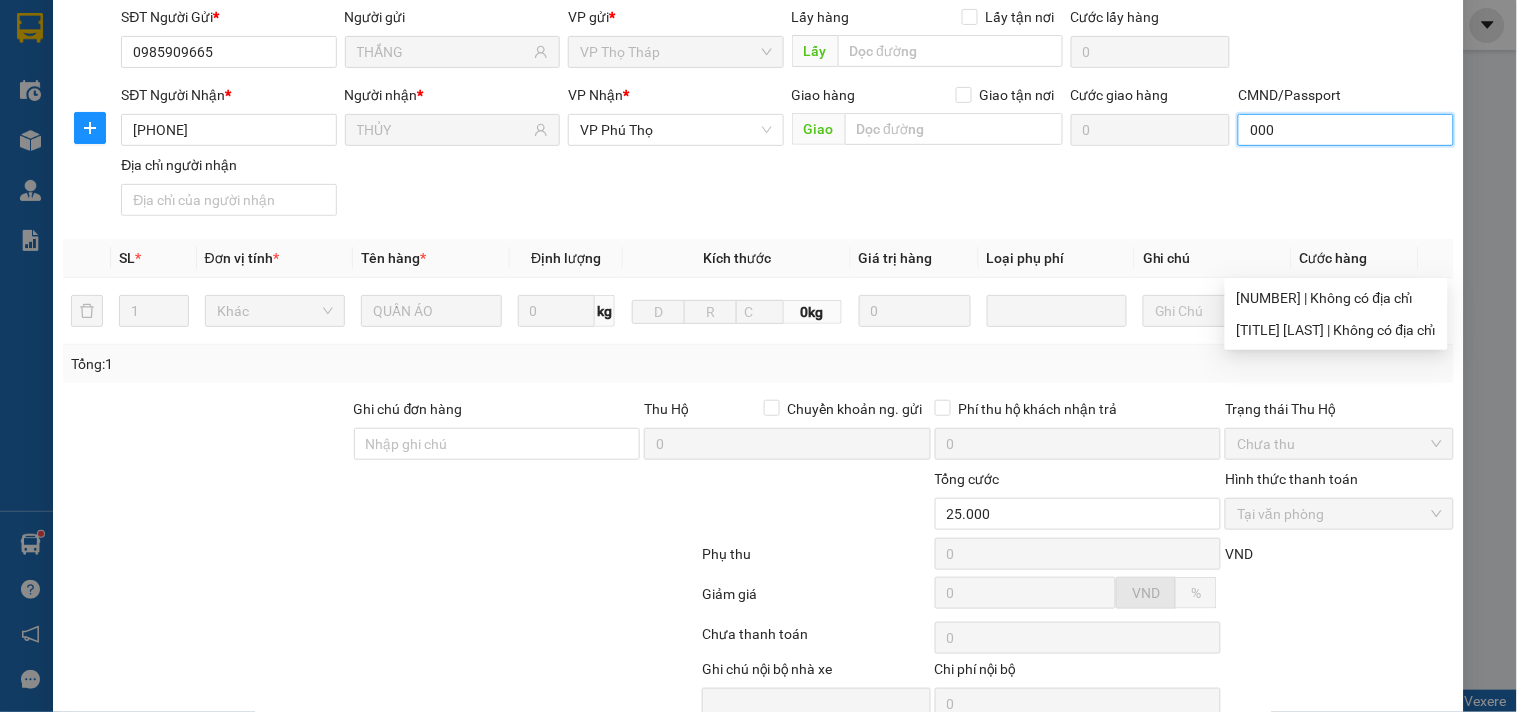 scroll, scrollTop: 244, scrollLeft: 0, axis: vertical 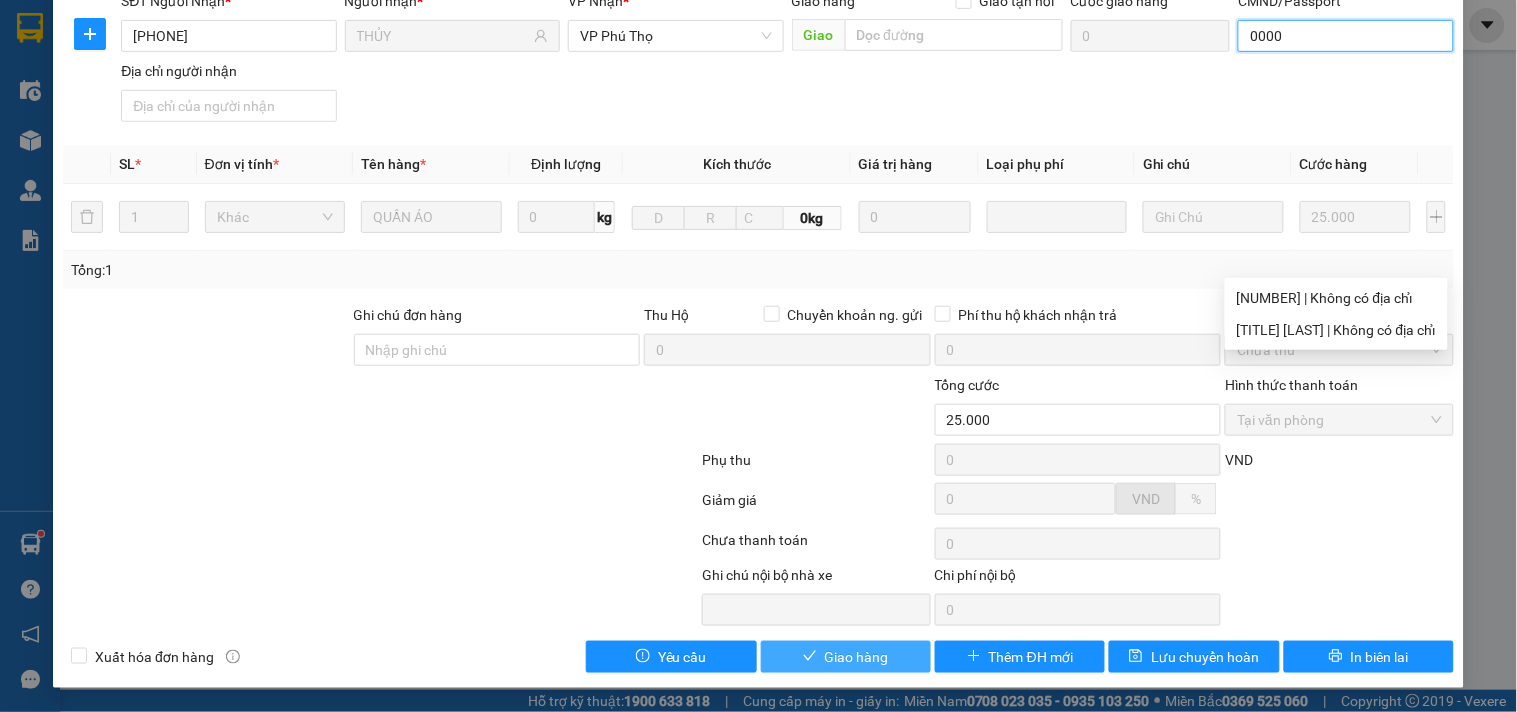 type on "0000" 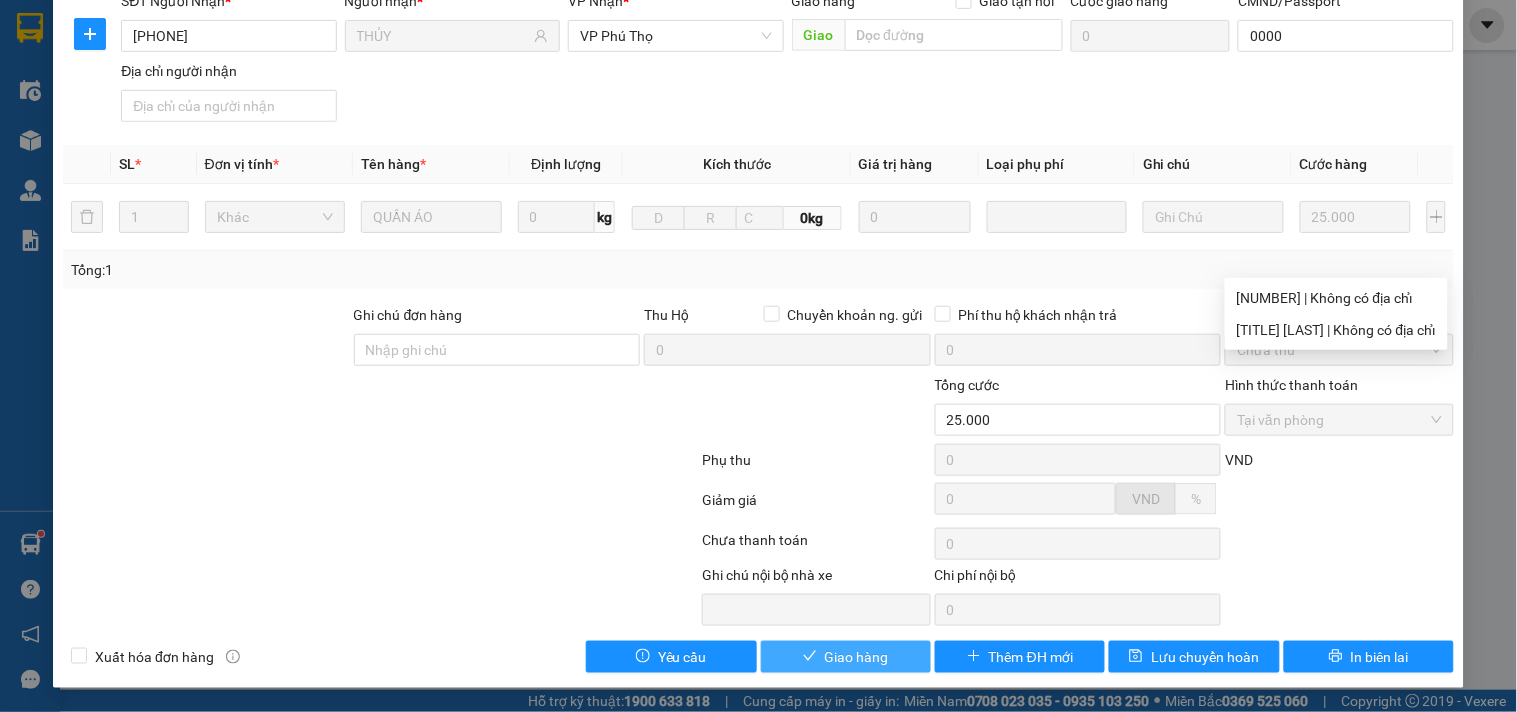 click on "Giao hàng" at bounding box center [846, 657] 